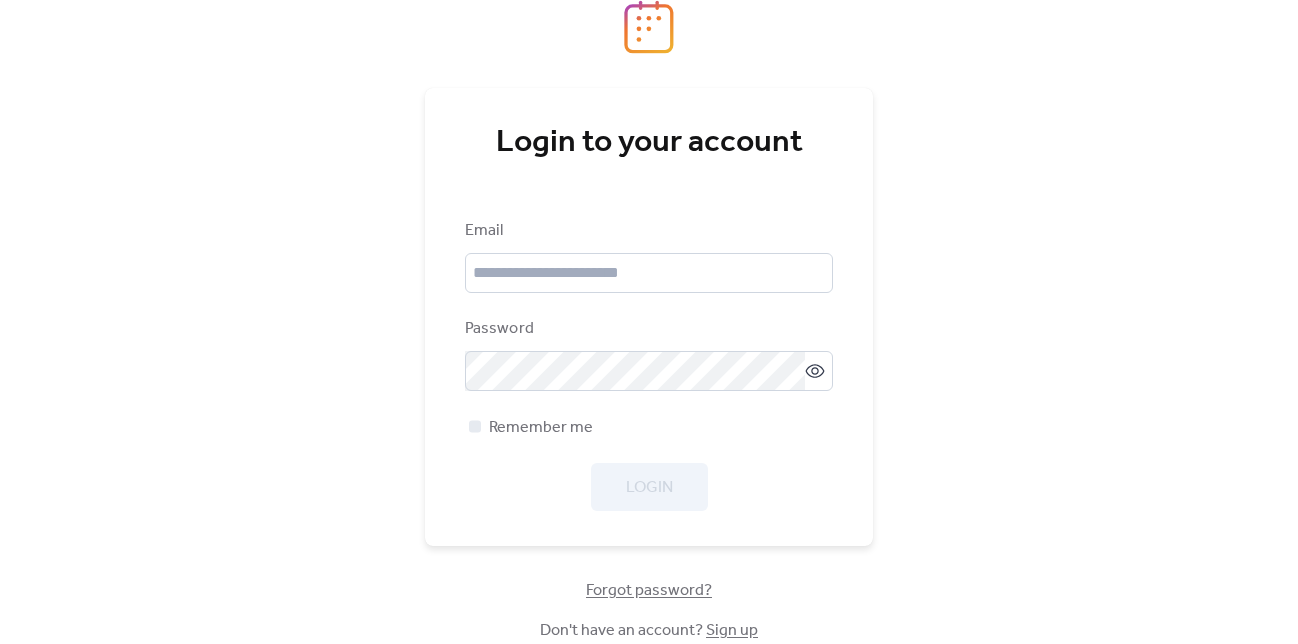 scroll, scrollTop: 0, scrollLeft: 0, axis: both 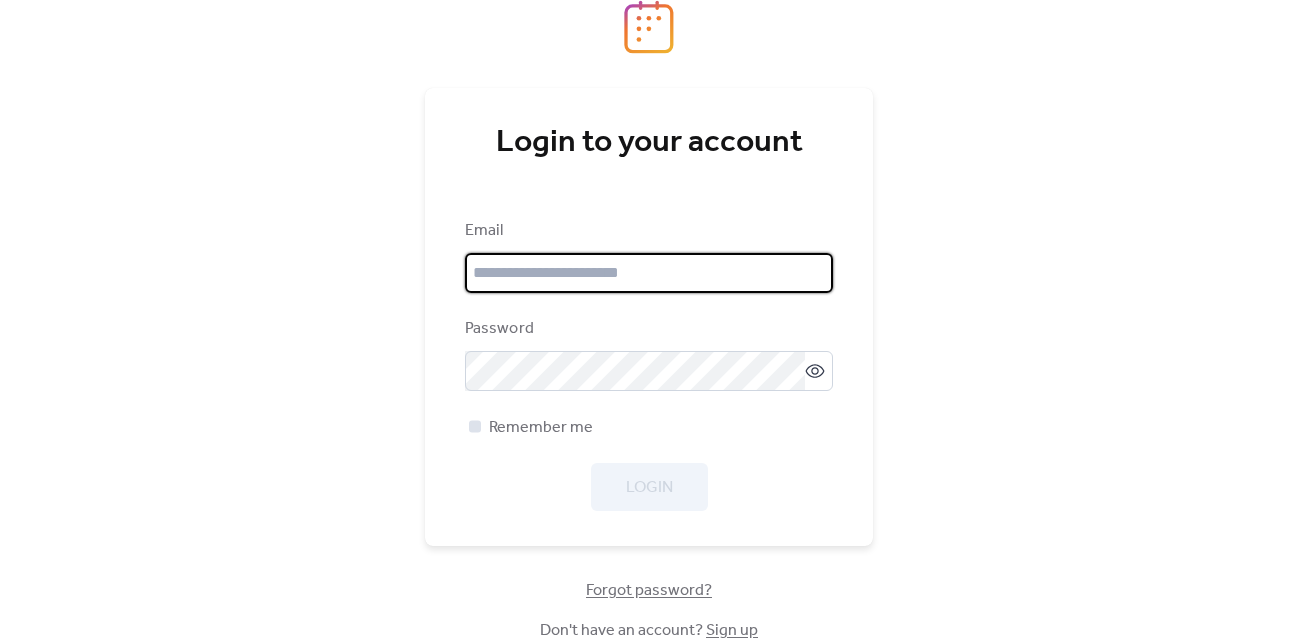 type on "**********" 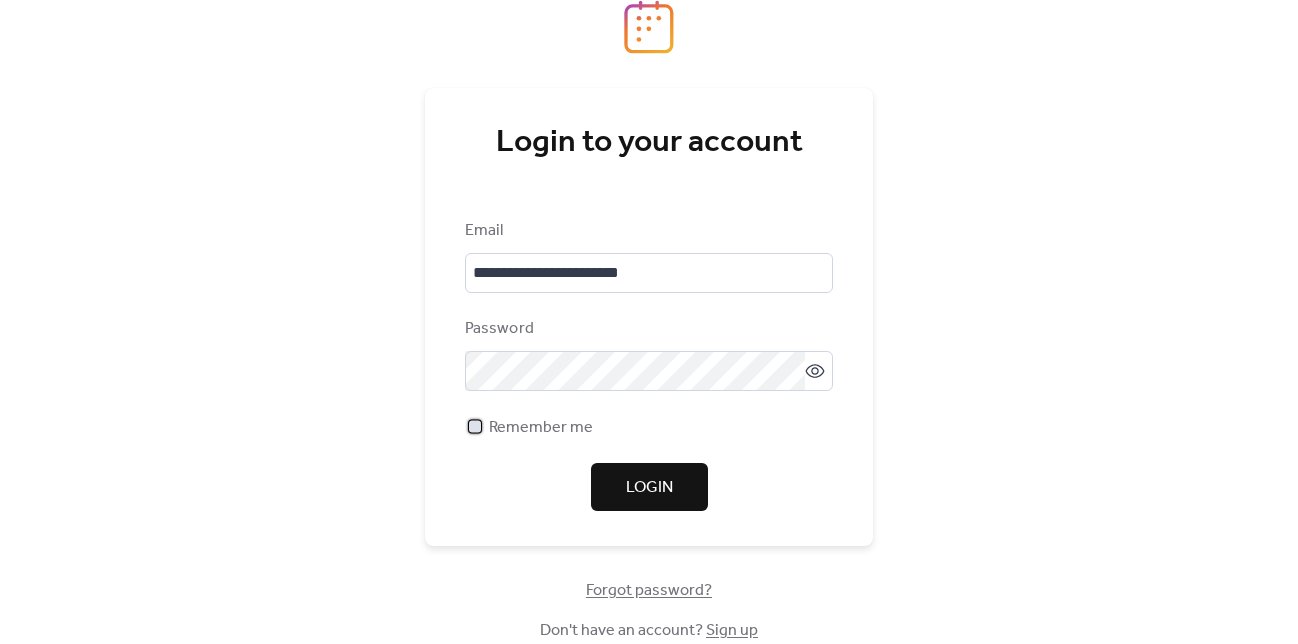 click on "Remember me" at bounding box center (529, 427) 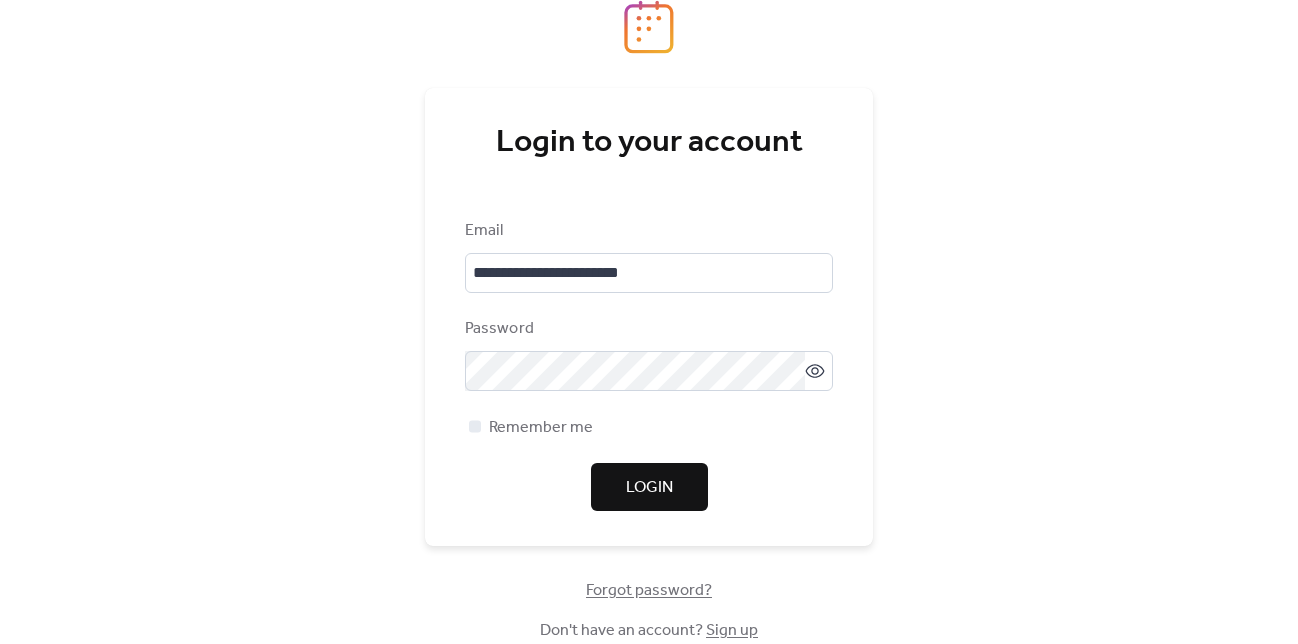 click on "Login" at bounding box center [649, 488] 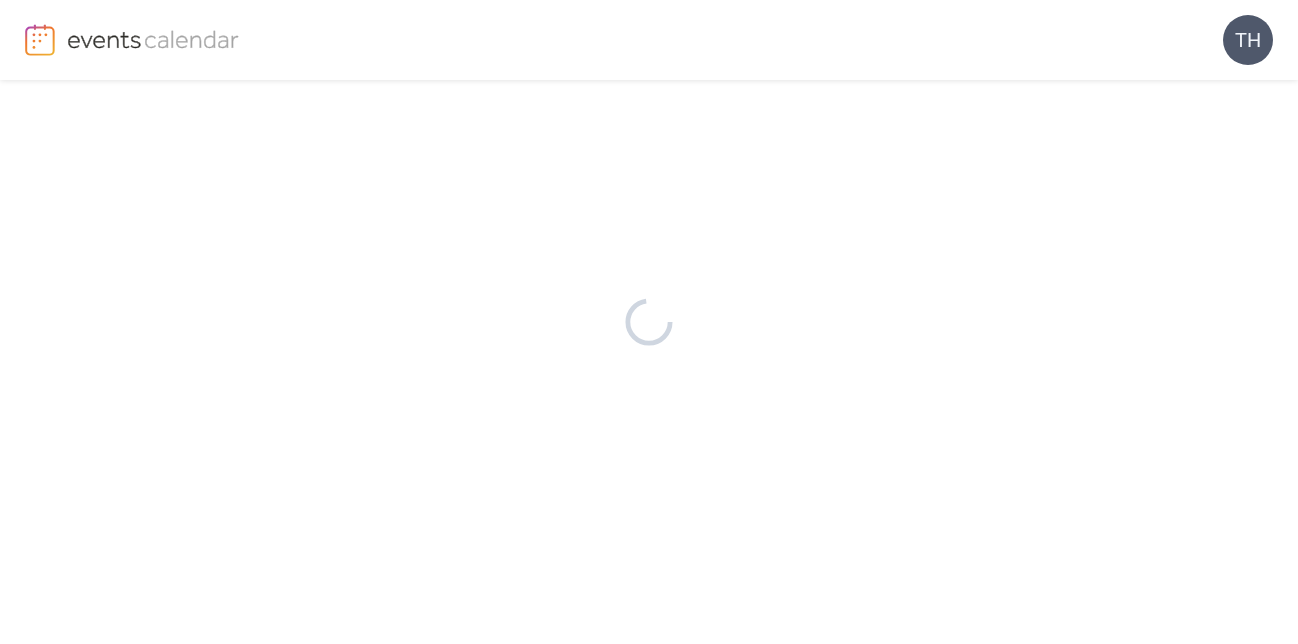 scroll, scrollTop: 0, scrollLeft: 0, axis: both 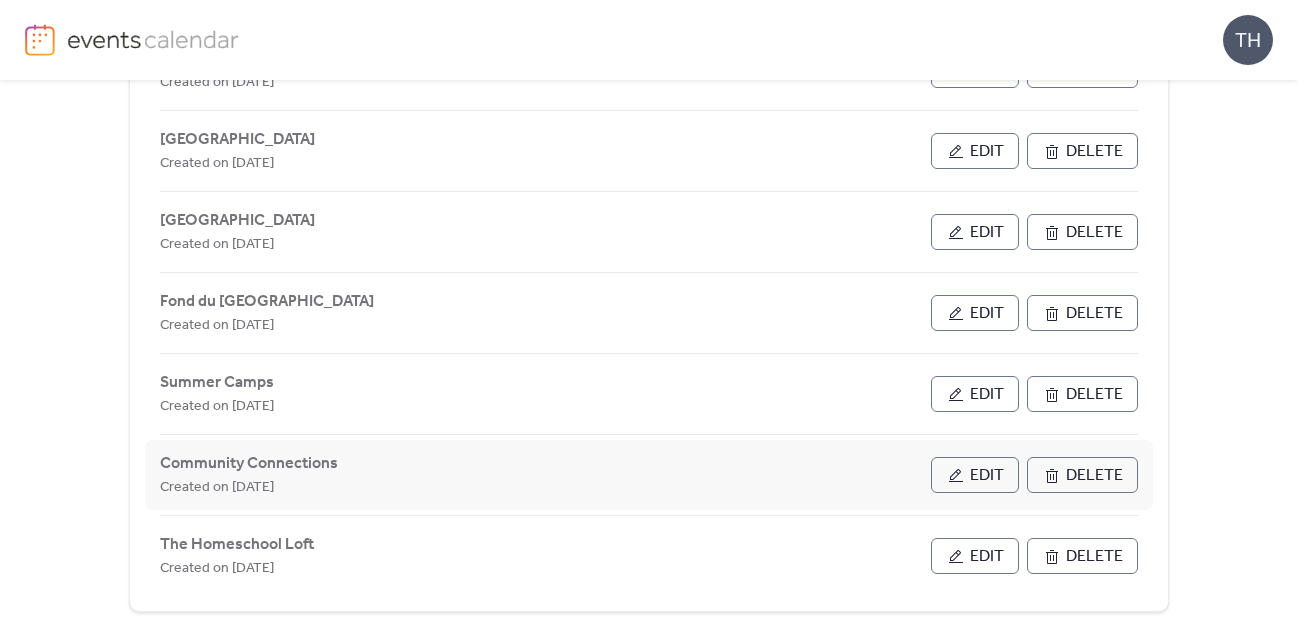 click on "Edit" at bounding box center [987, 476] 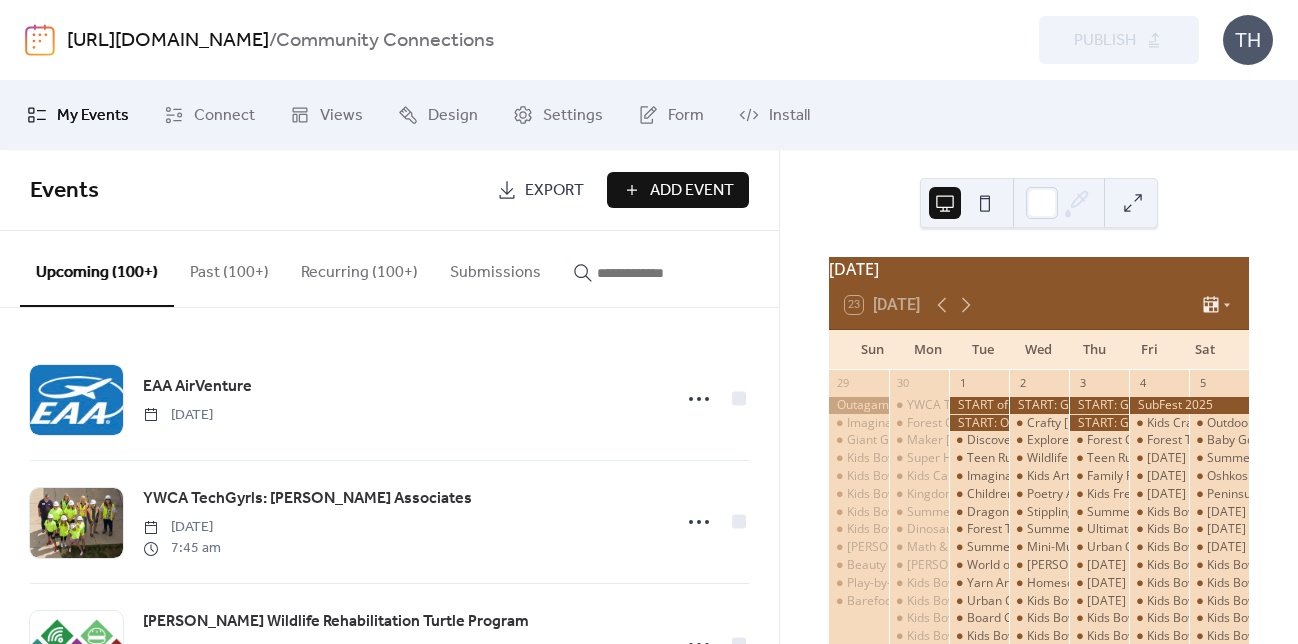 click at bounding box center [657, 273] 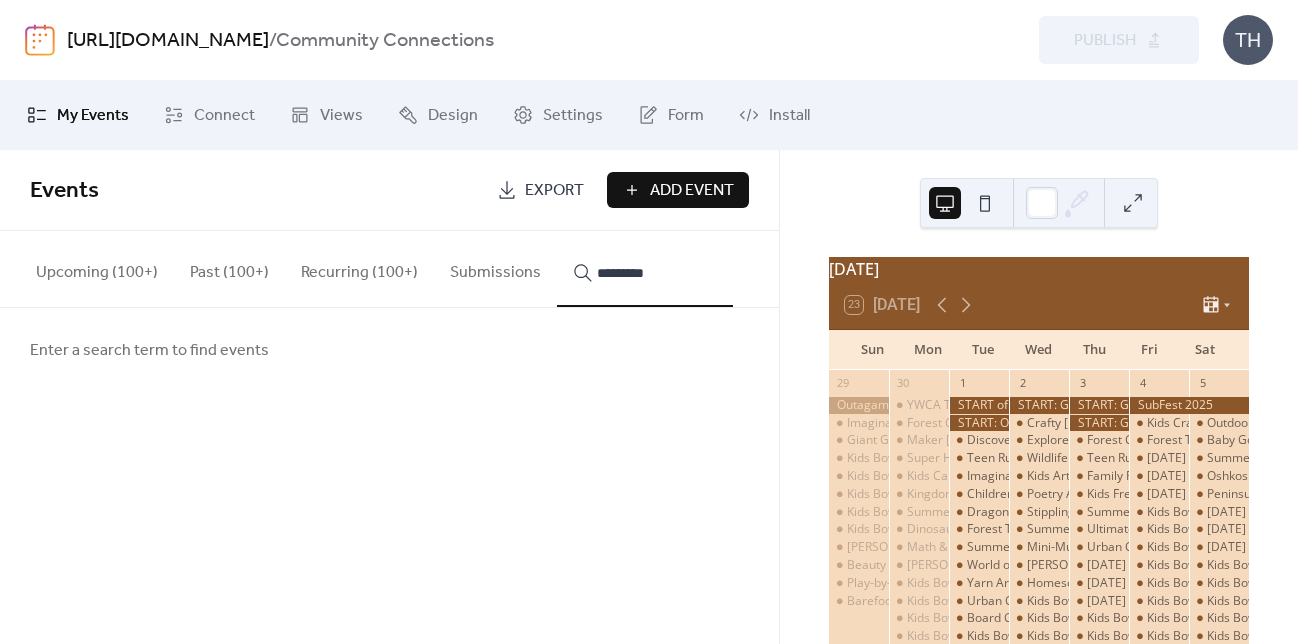 click on "********" at bounding box center (645, 269) 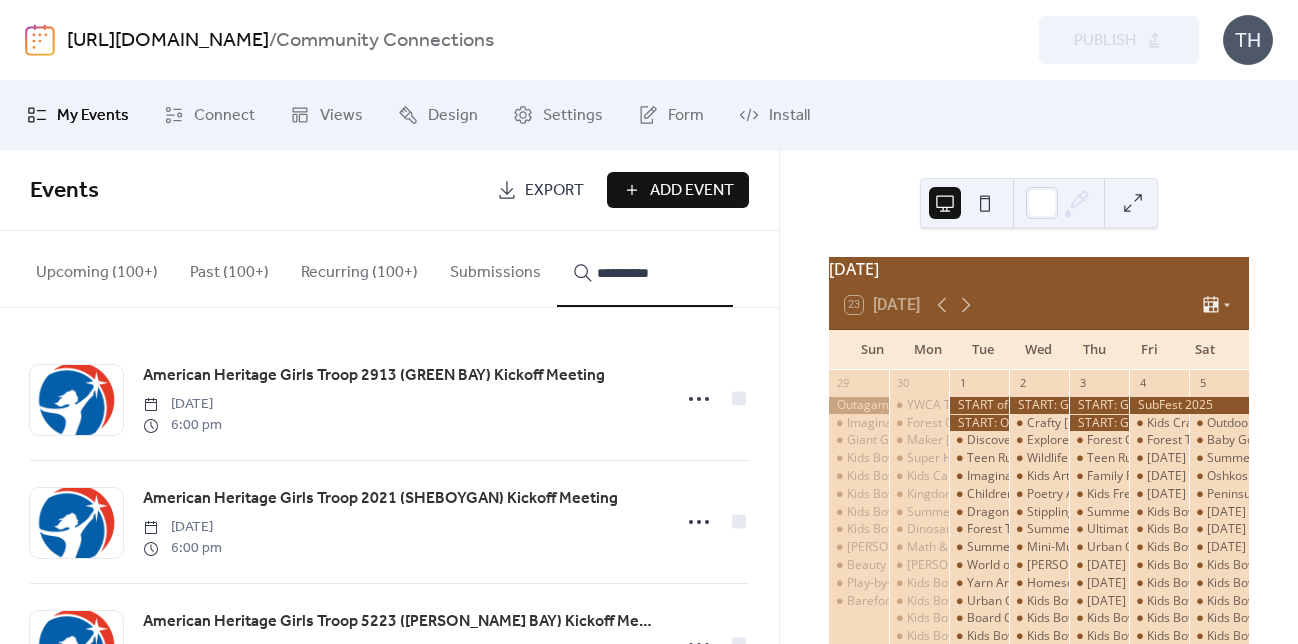 scroll, scrollTop: 94, scrollLeft: 0, axis: vertical 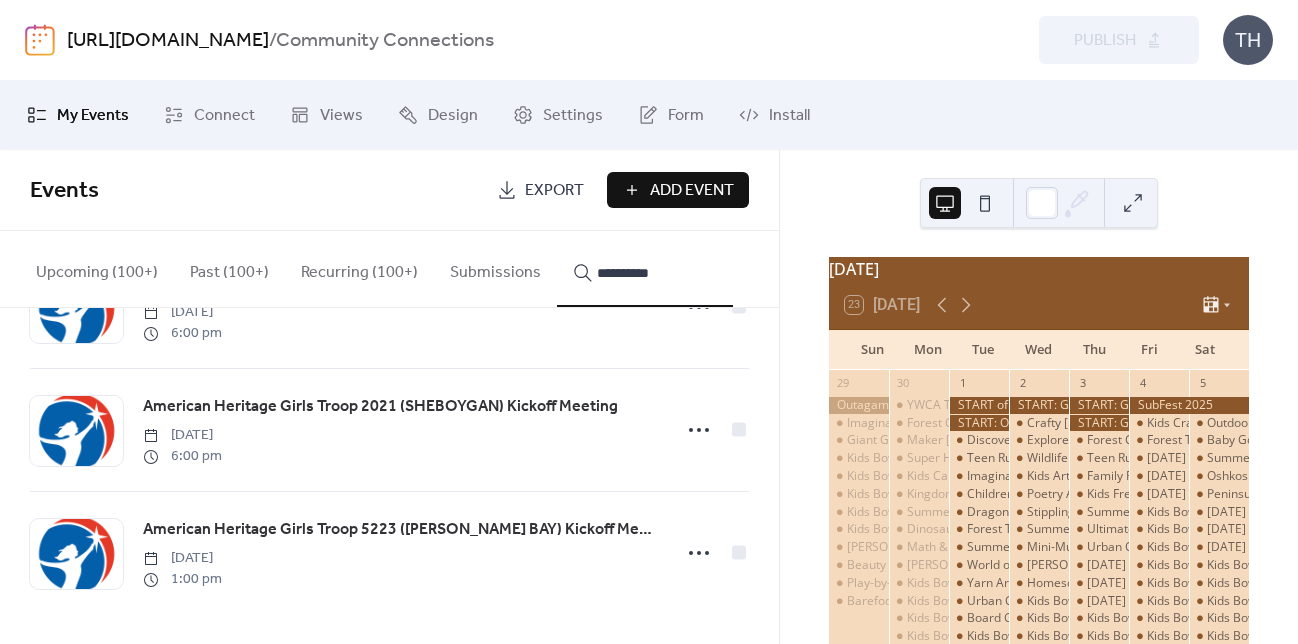 type on "**********" 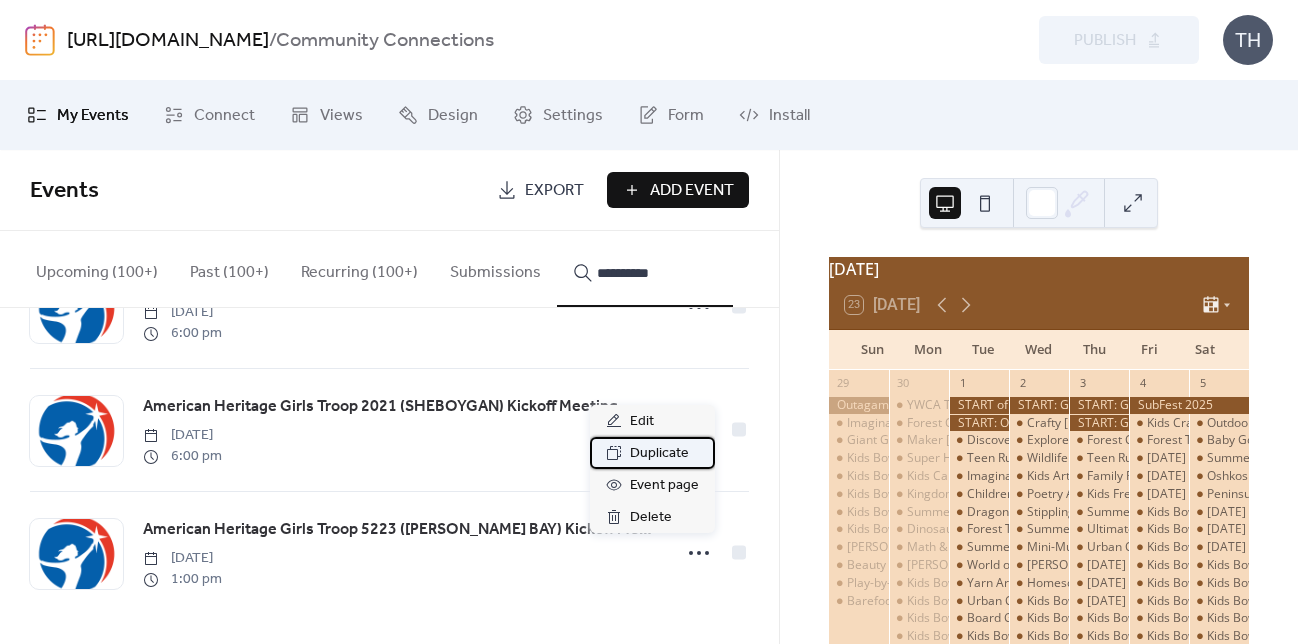 click on "Duplicate" at bounding box center (659, 454) 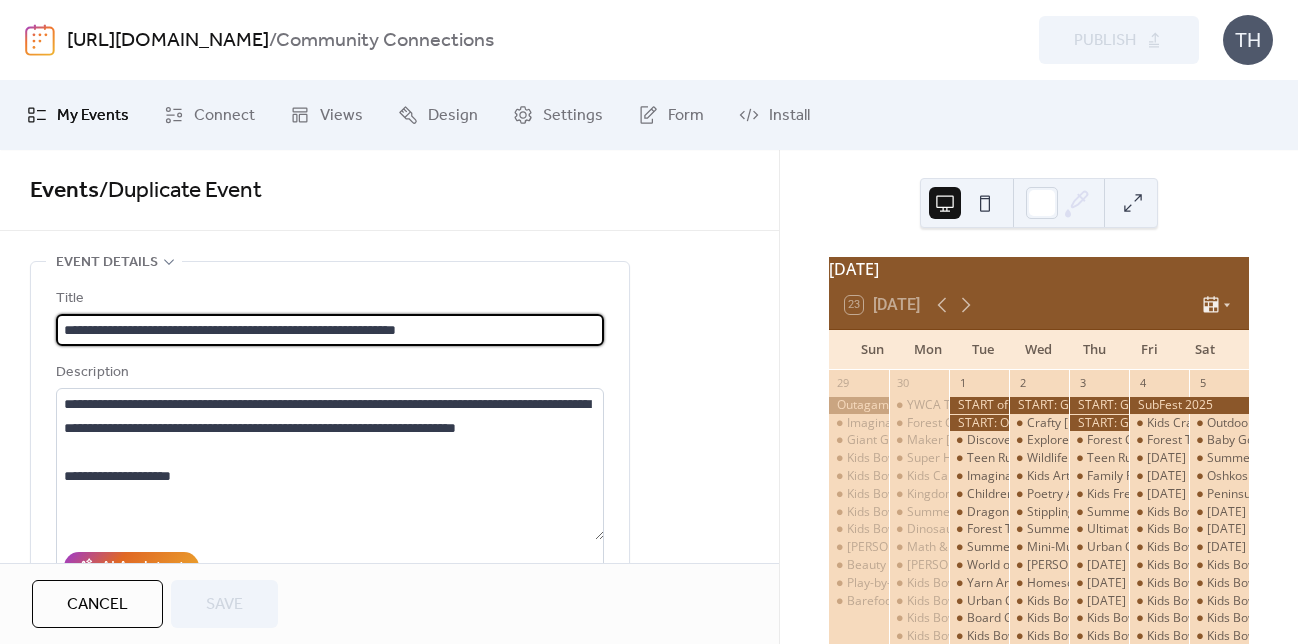 scroll, scrollTop: 1, scrollLeft: 0, axis: vertical 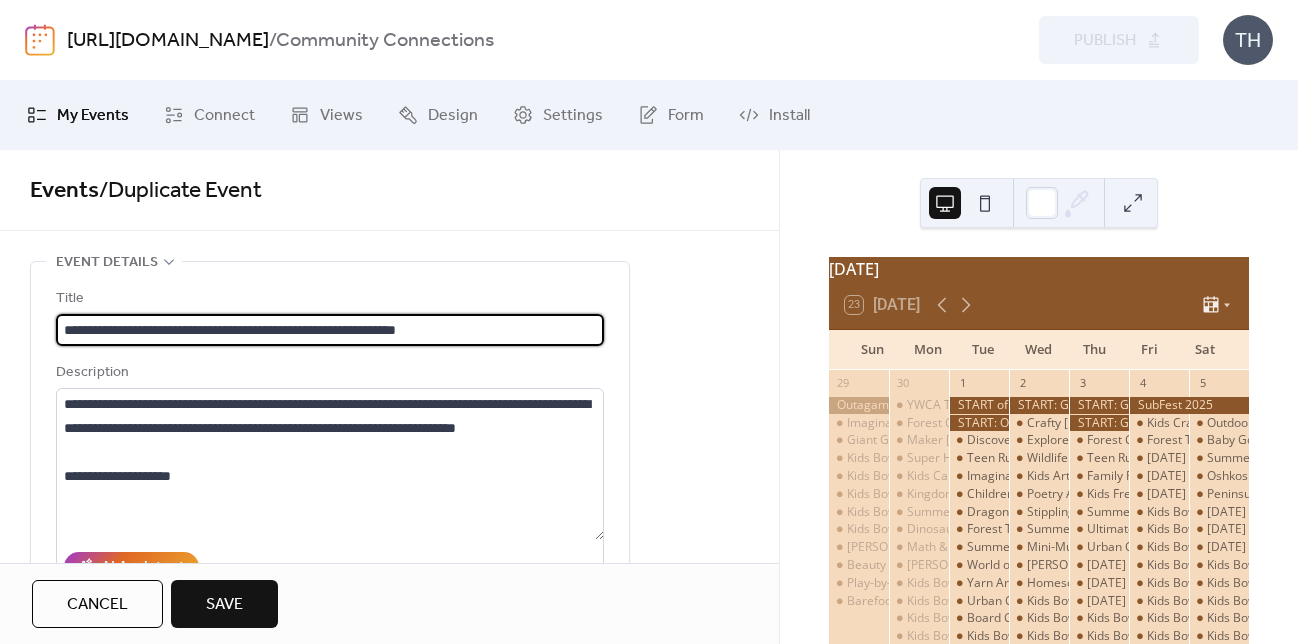 drag, startPoint x: 311, startPoint y: 332, endPoint x: 383, endPoint y: 332, distance: 72 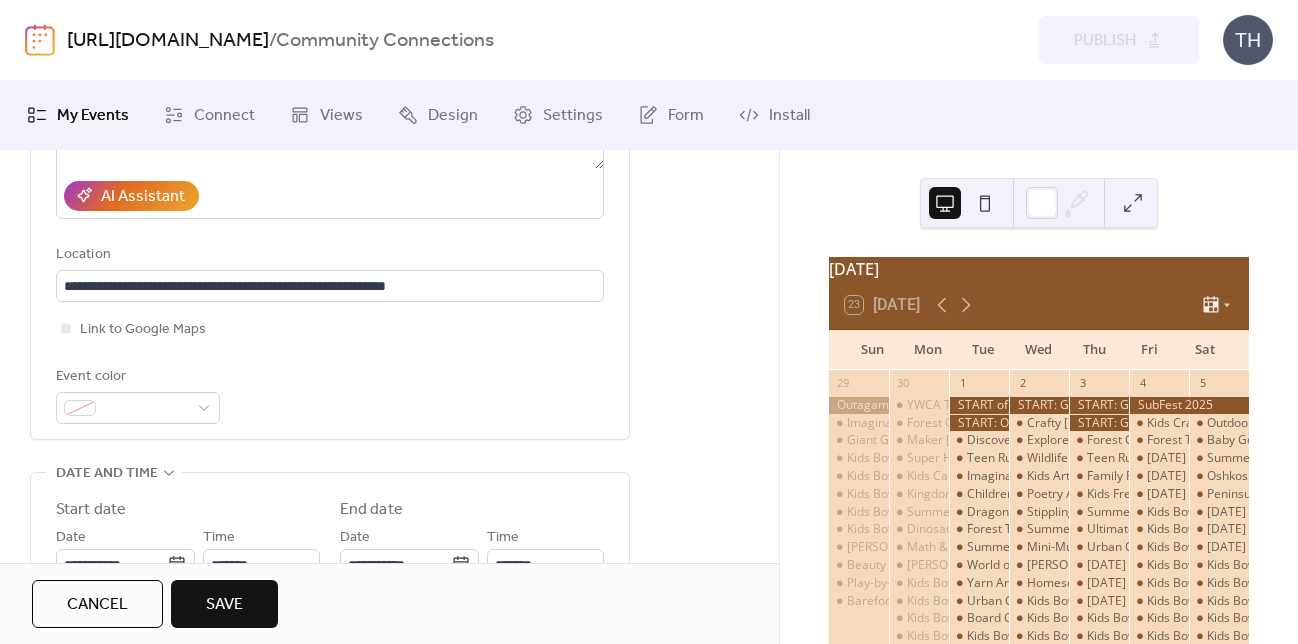 scroll, scrollTop: 387, scrollLeft: 0, axis: vertical 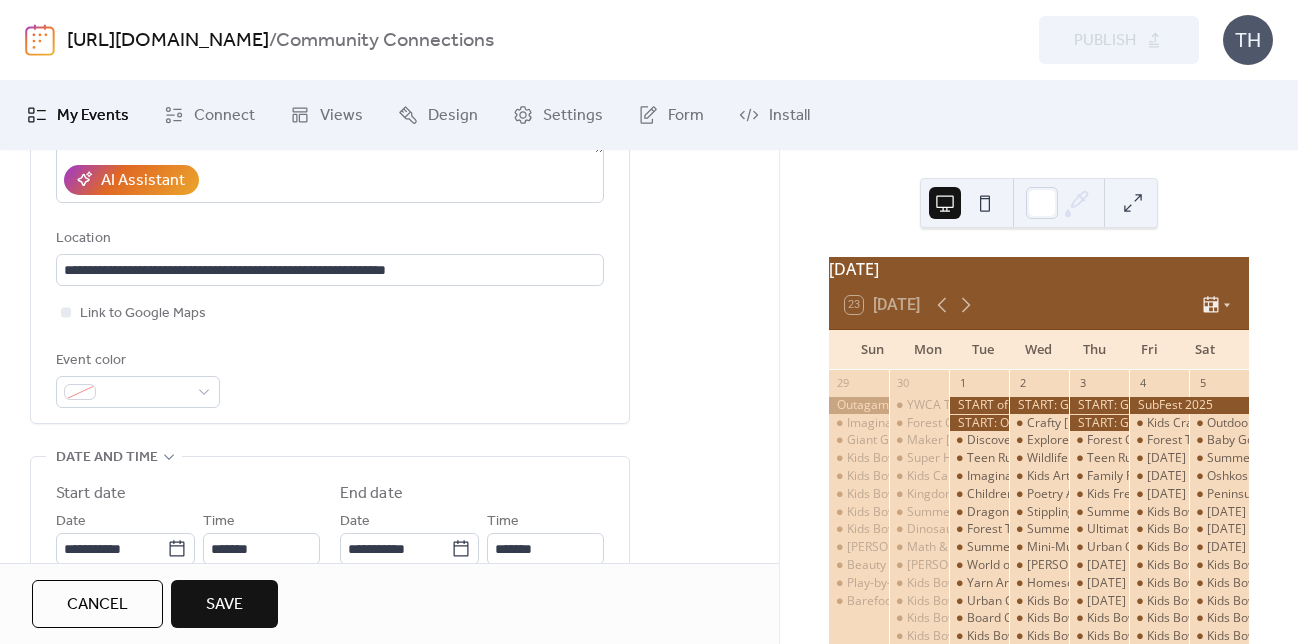 type on "**********" 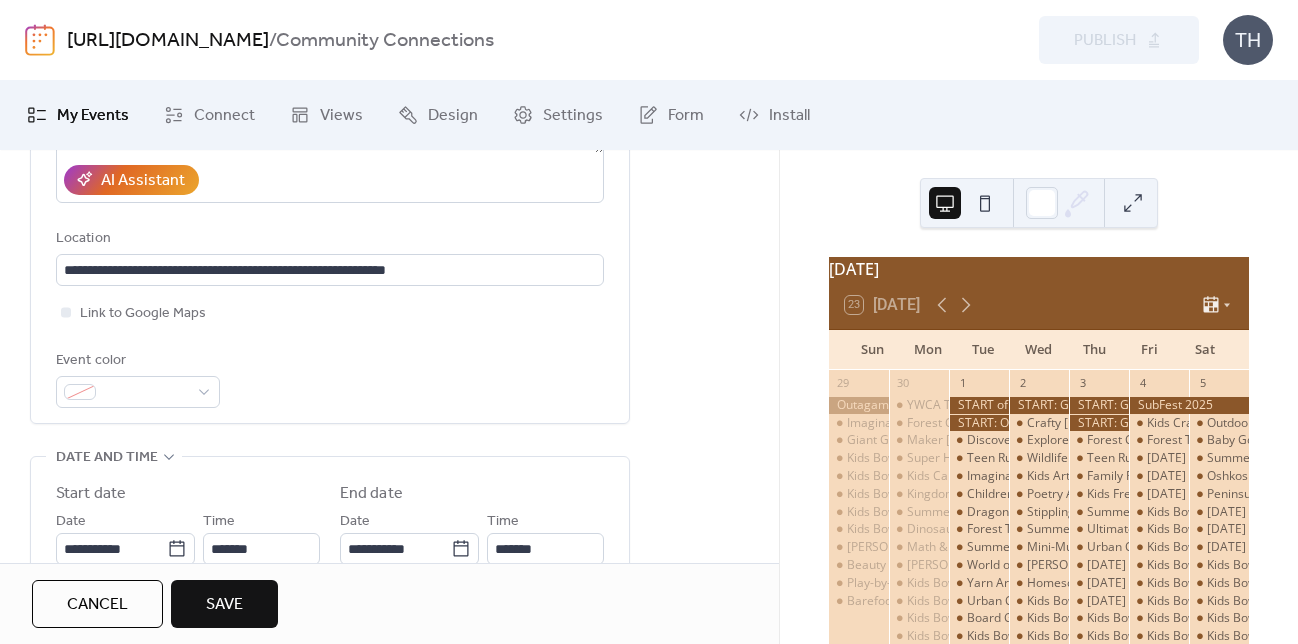 scroll, scrollTop: 0, scrollLeft: 0, axis: both 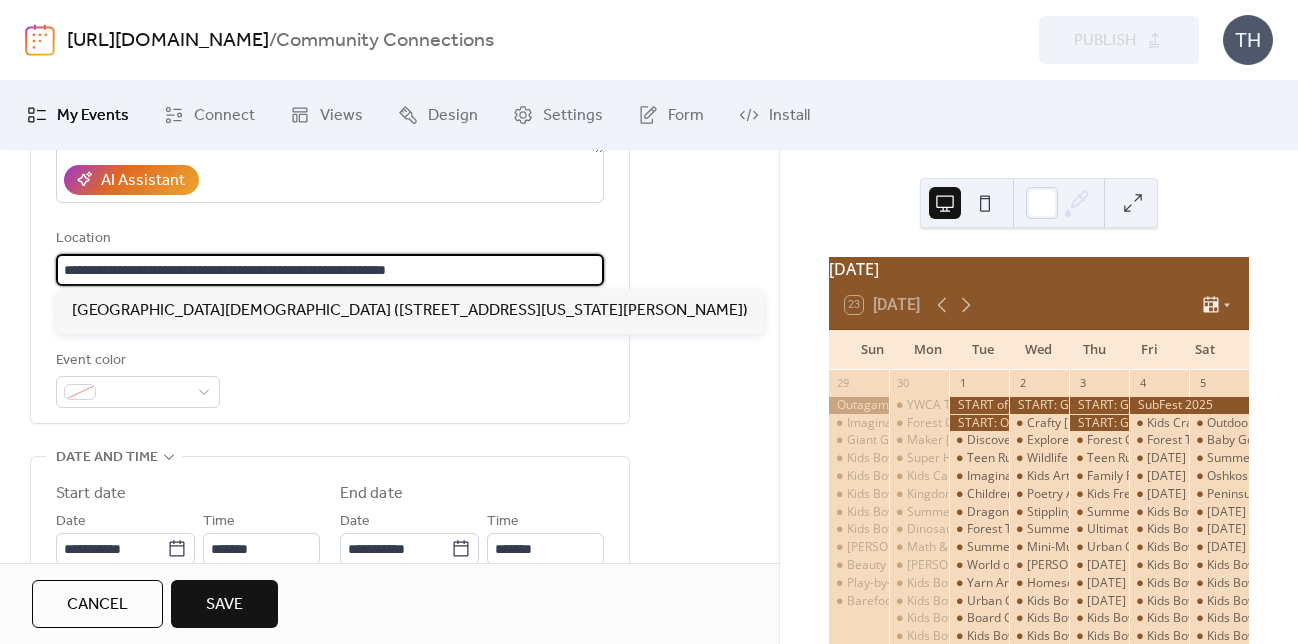 drag, startPoint x: 476, startPoint y: 256, endPoint x: 578, endPoint y: 283, distance: 105.51303 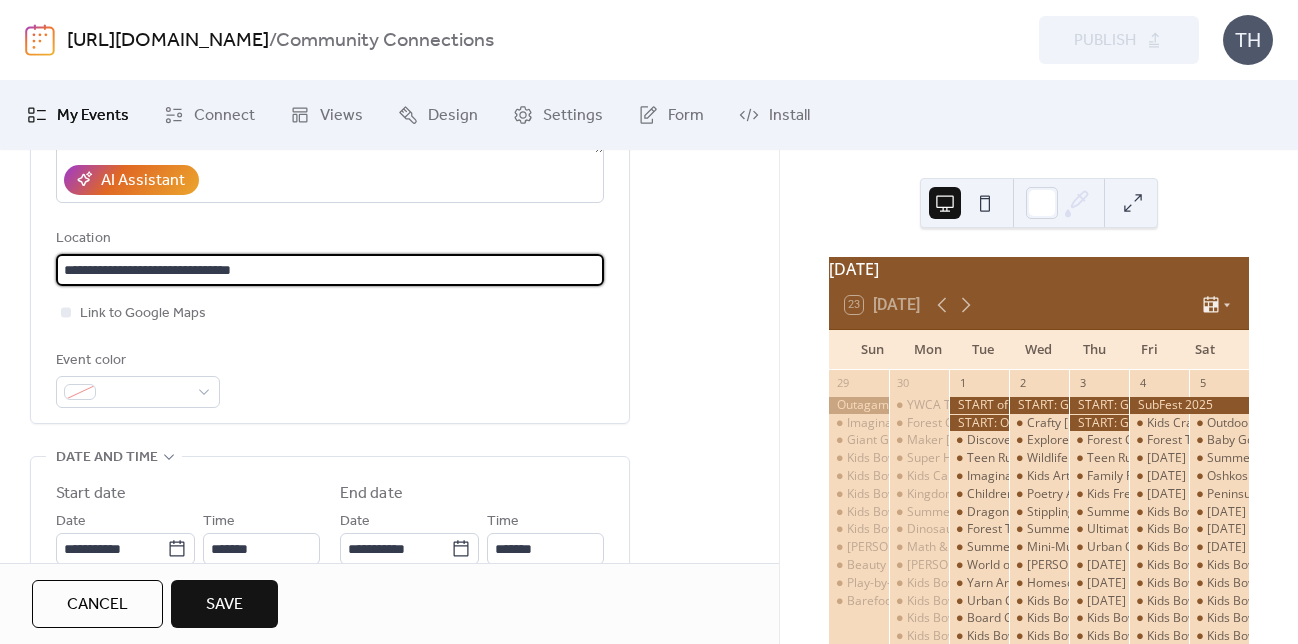 paste on "**********" 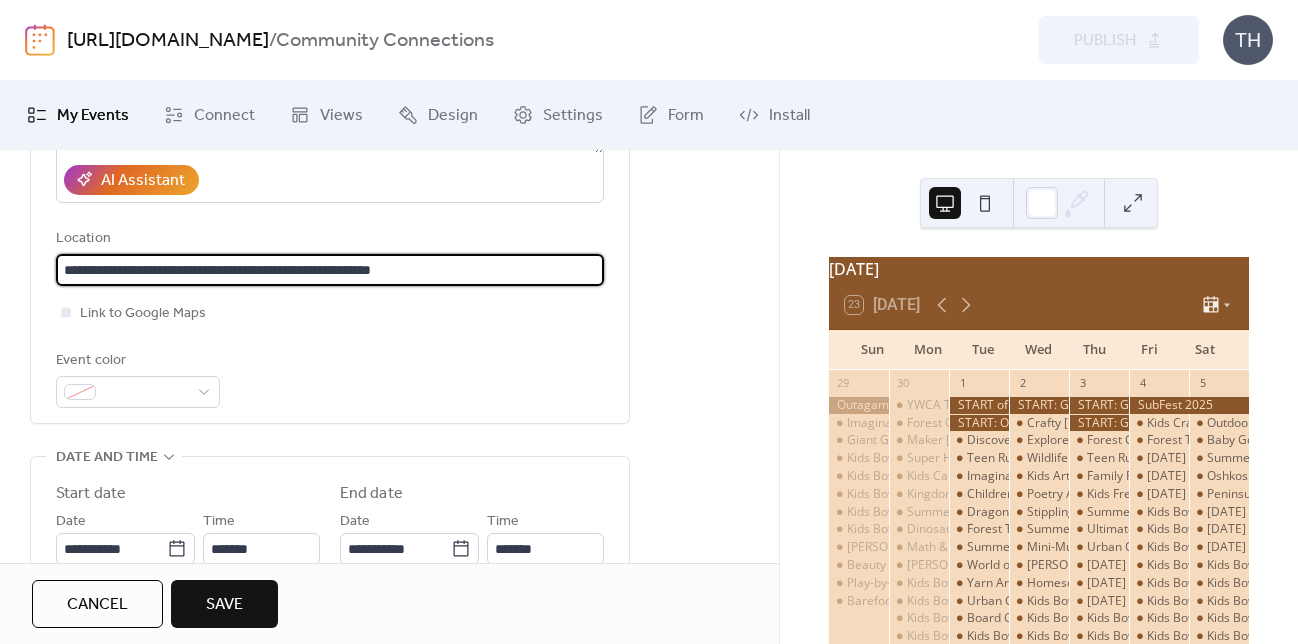 scroll, scrollTop: 0, scrollLeft: 0, axis: both 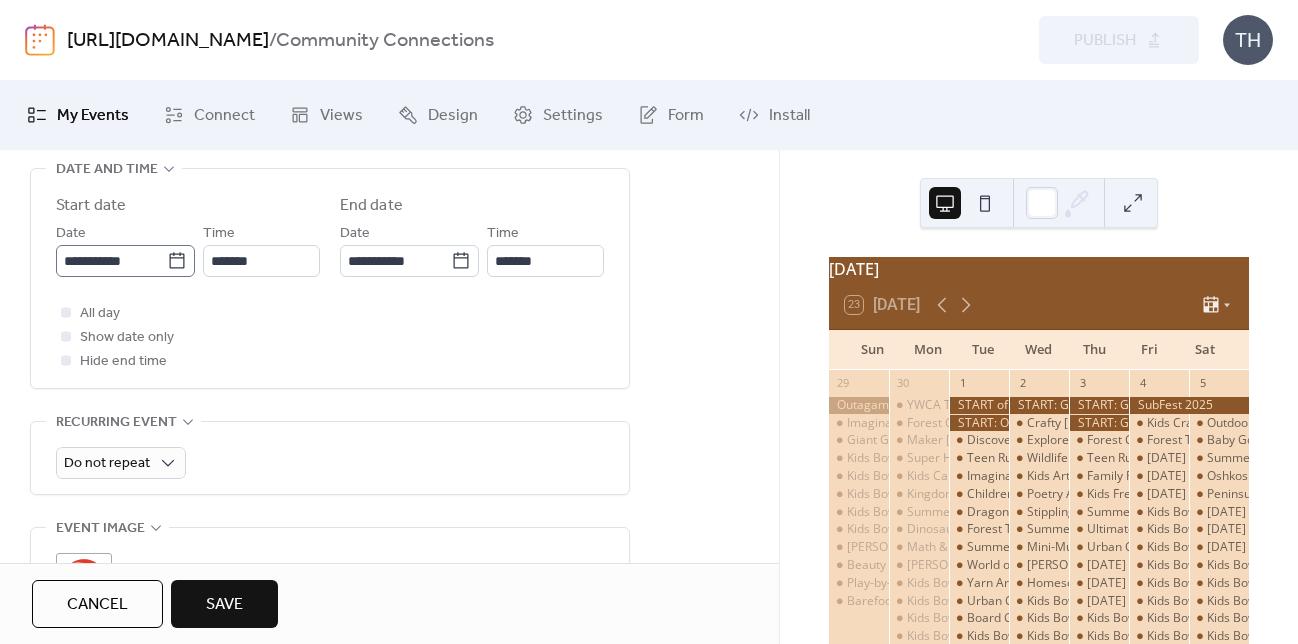 type on "**********" 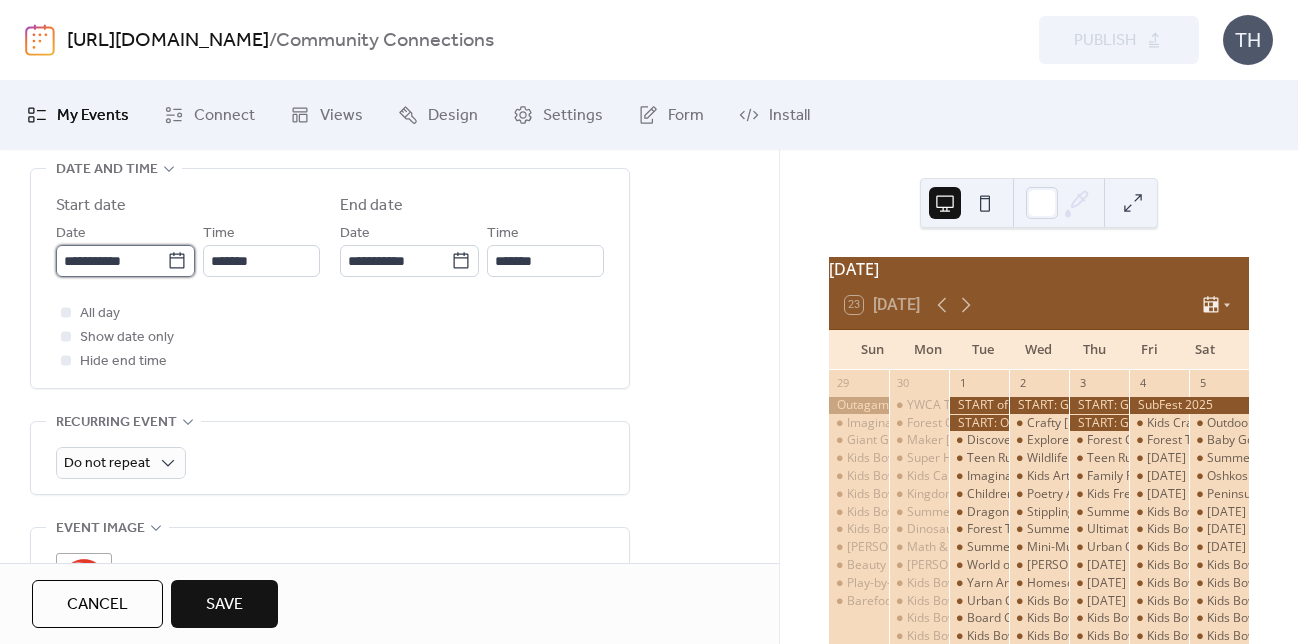 click on "**********" at bounding box center [111, 261] 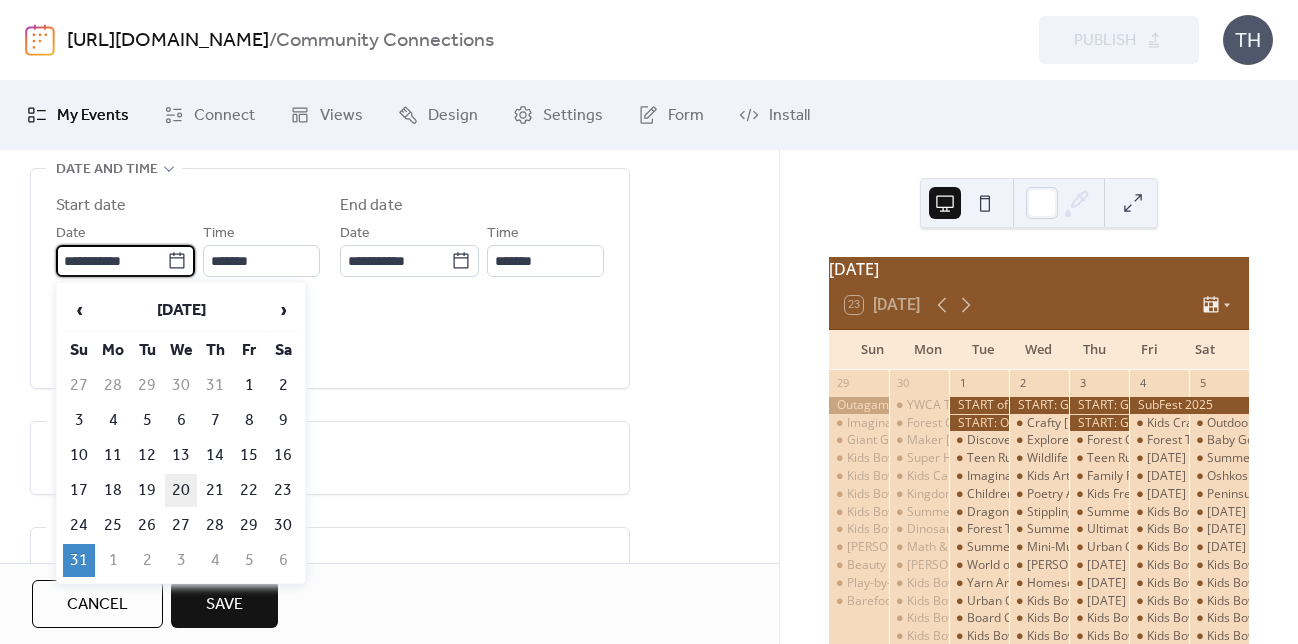 click on "20" at bounding box center [181, 490] 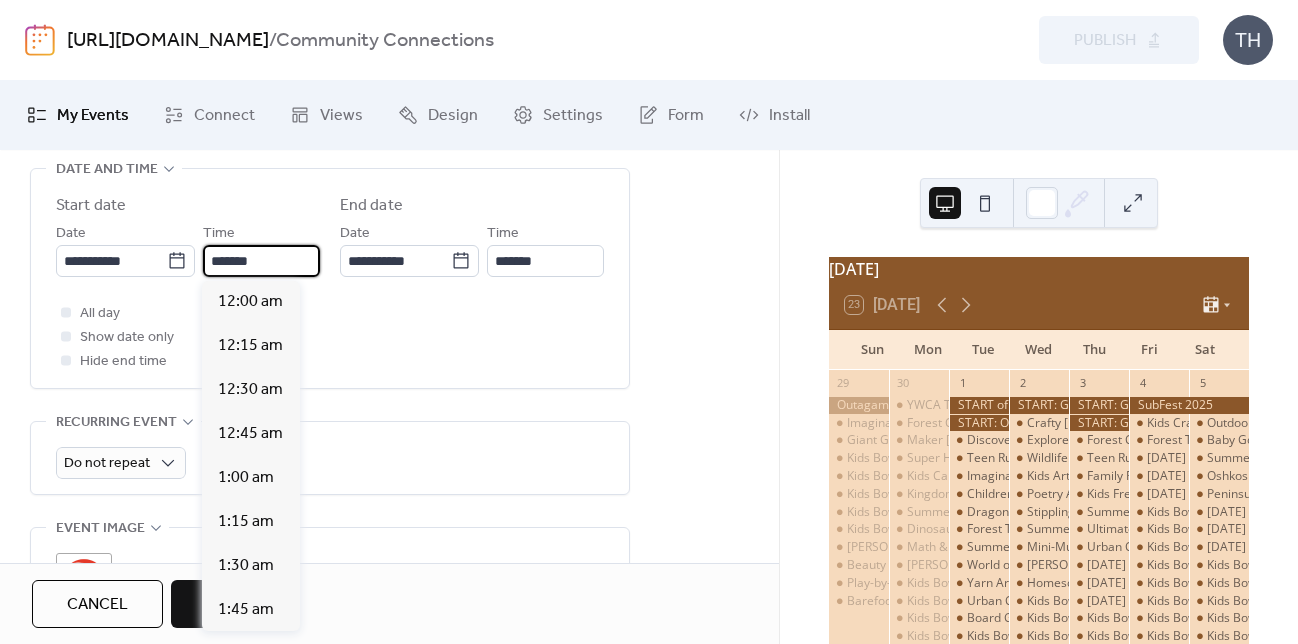 click on "*******" at bounding box center (261, 261) 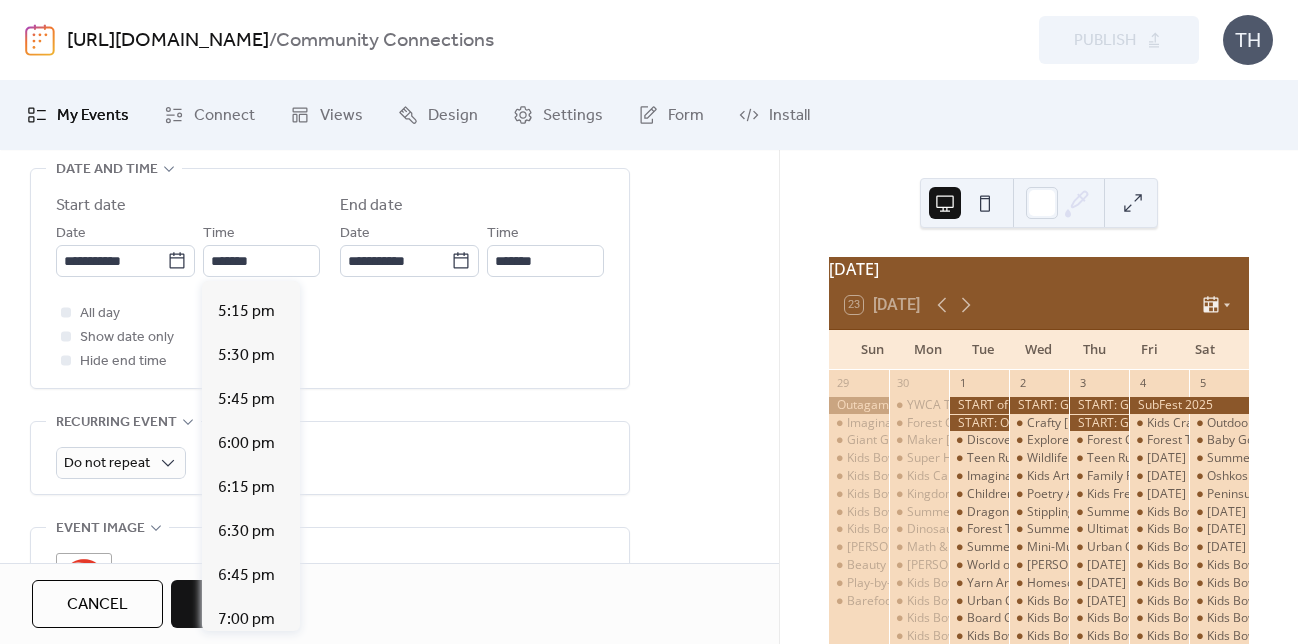 scroll, scrollTop: 3069, scrollLeft: 0, axis: vertical 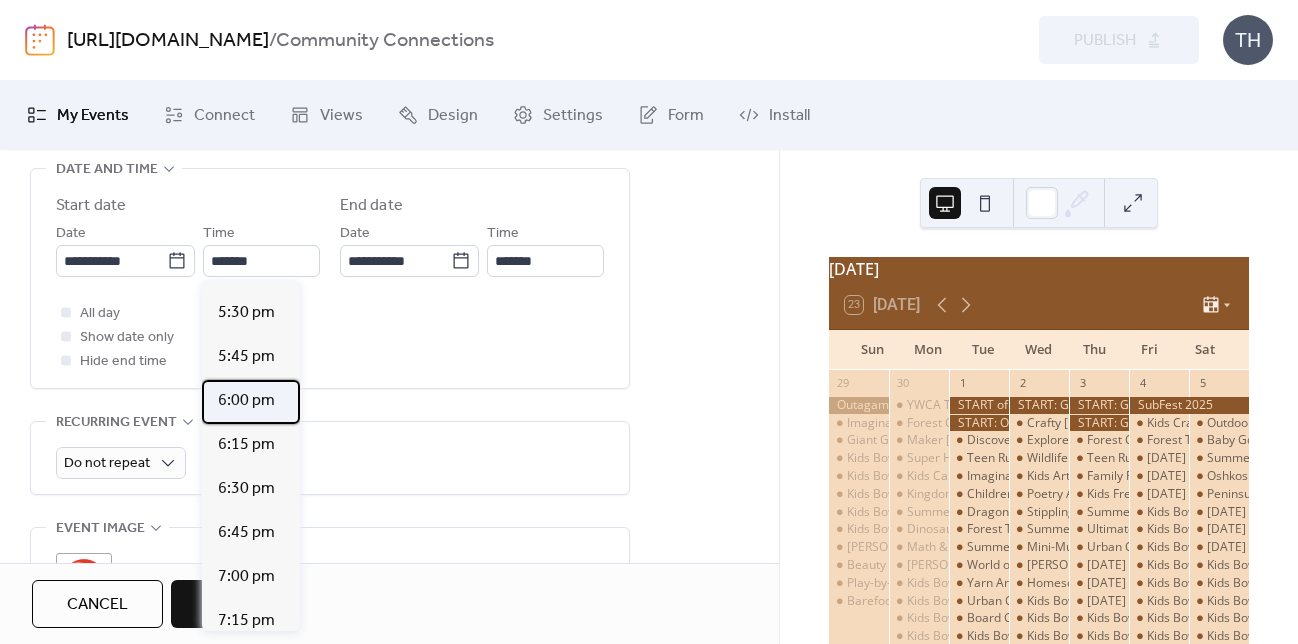 click on "6:00 pm" at bounding box center [246, 401] 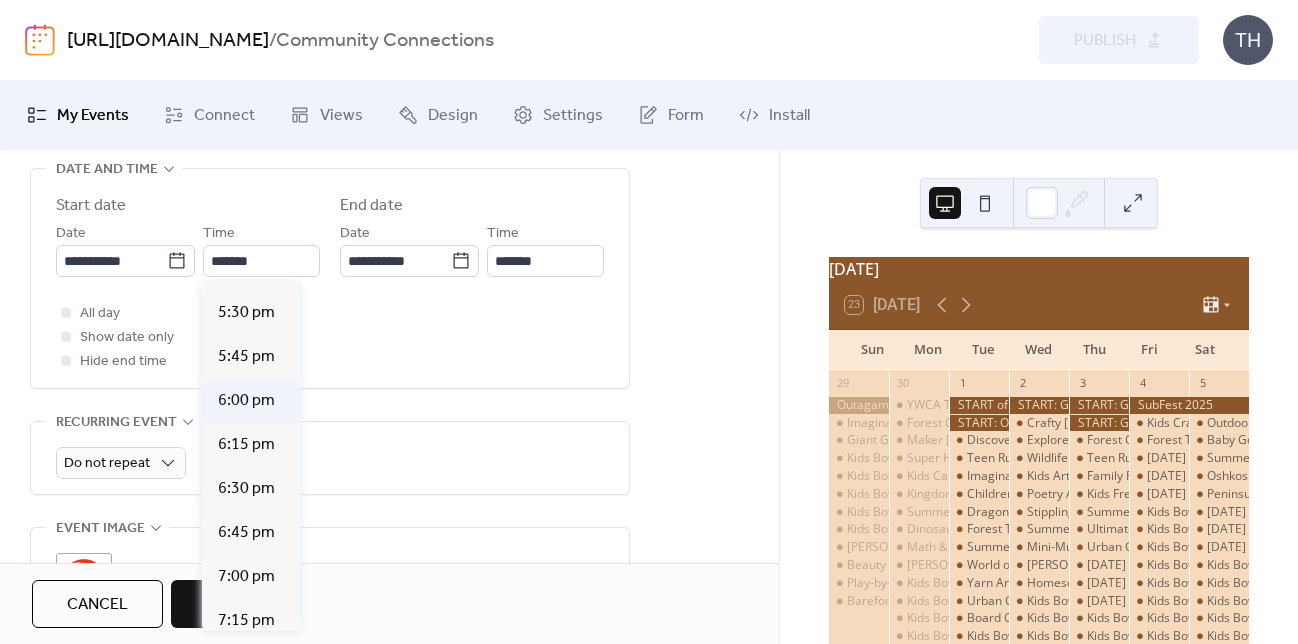 type on "*******" 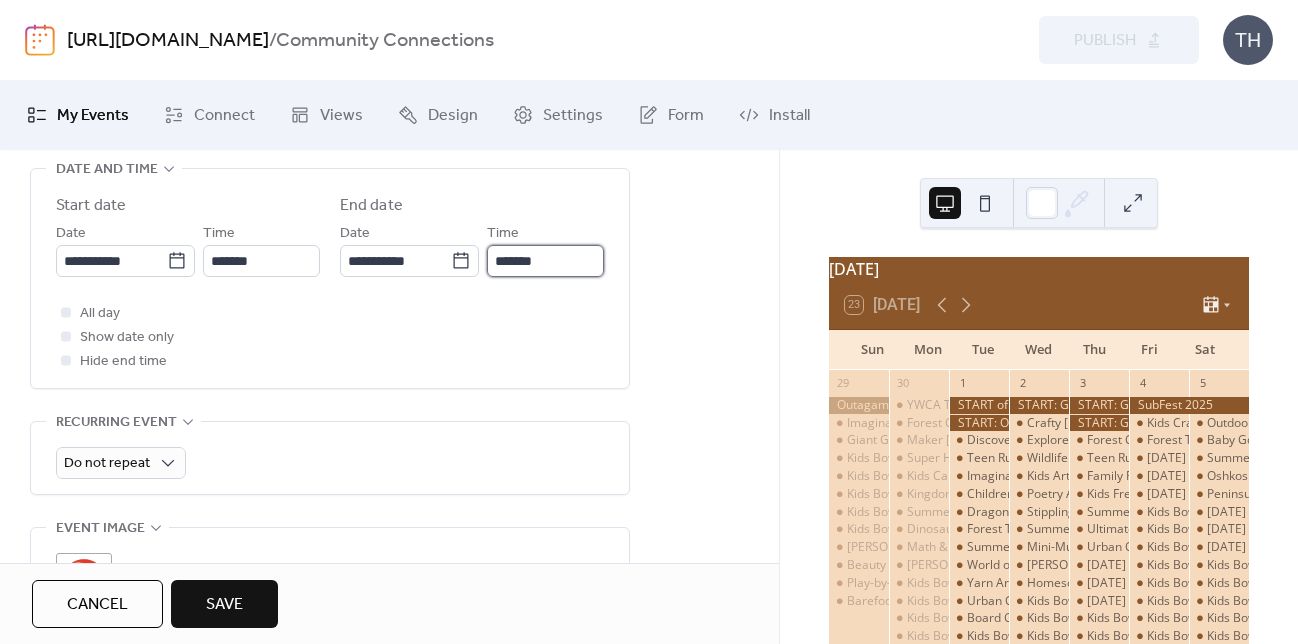click on "*******" at bounding box center (545, 261) 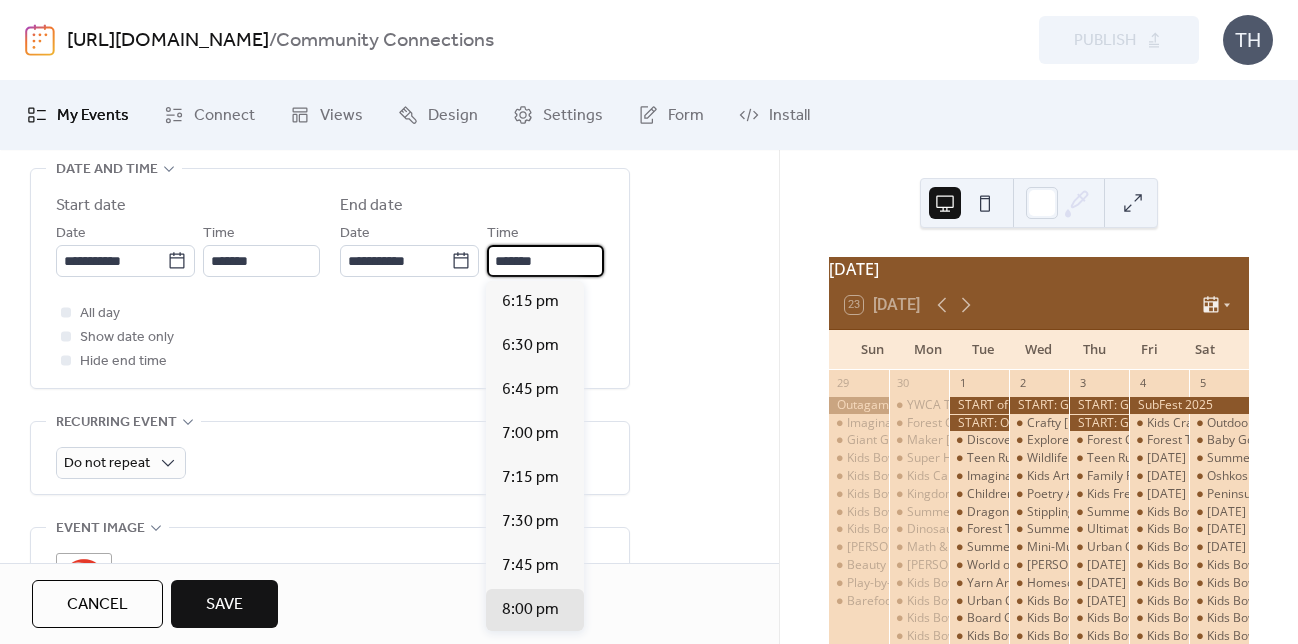 scroll, scrollTop: 318, scrollLeft: 0, axis: vertical 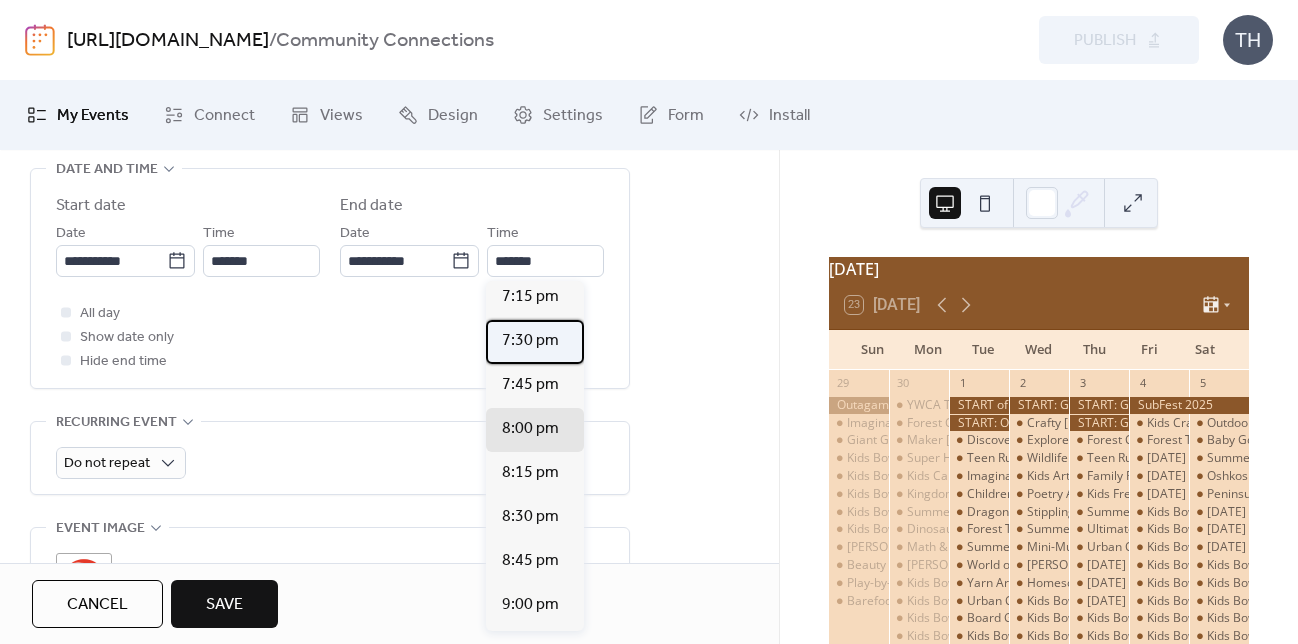 click on "7:30 pm" at bounding box center [535, 342] 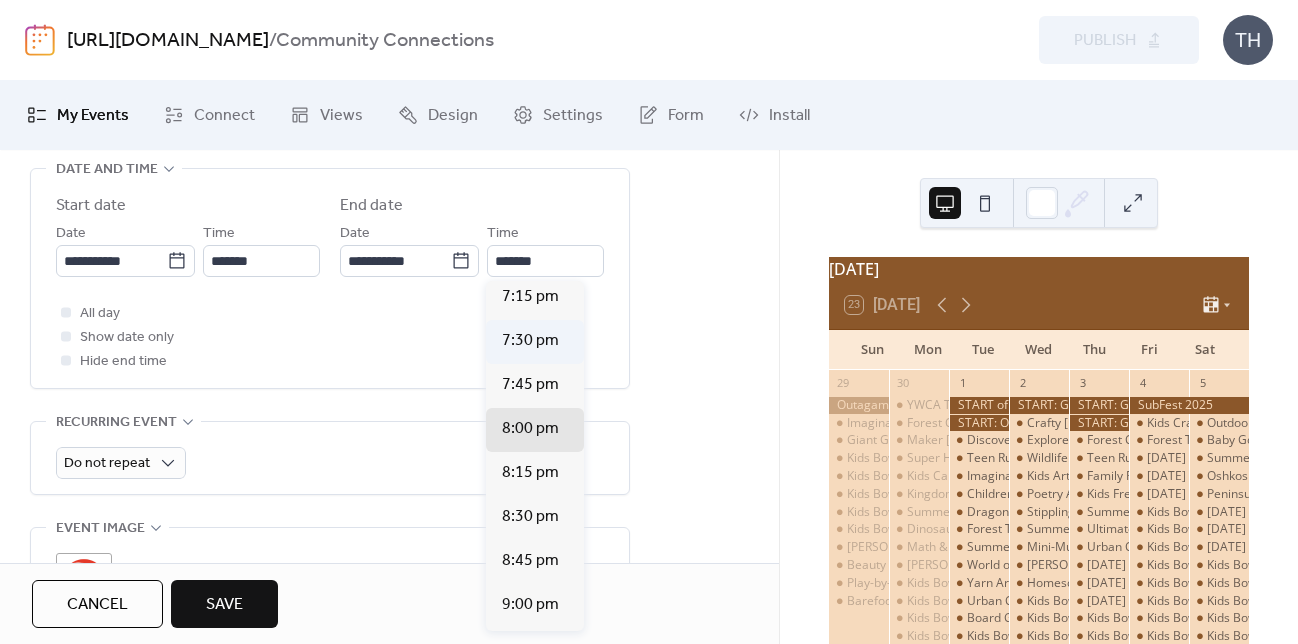 type on "*******" 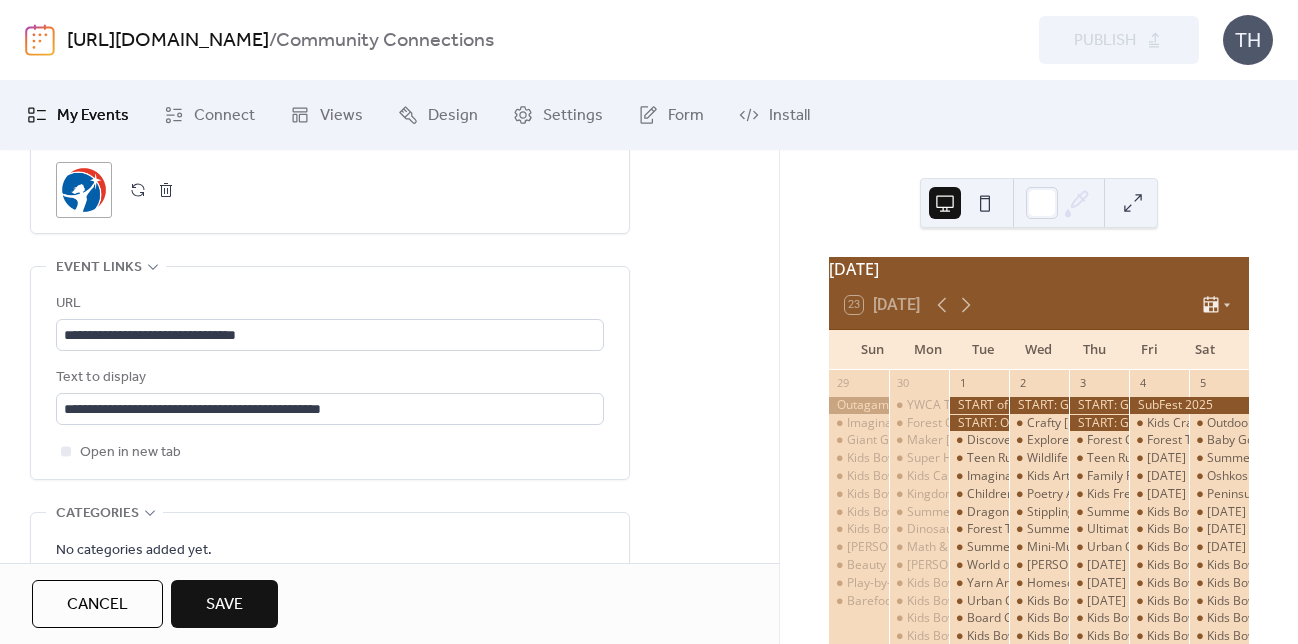 scroll, scrollTop: 1070, scrollLeft: 0, axis: vertical 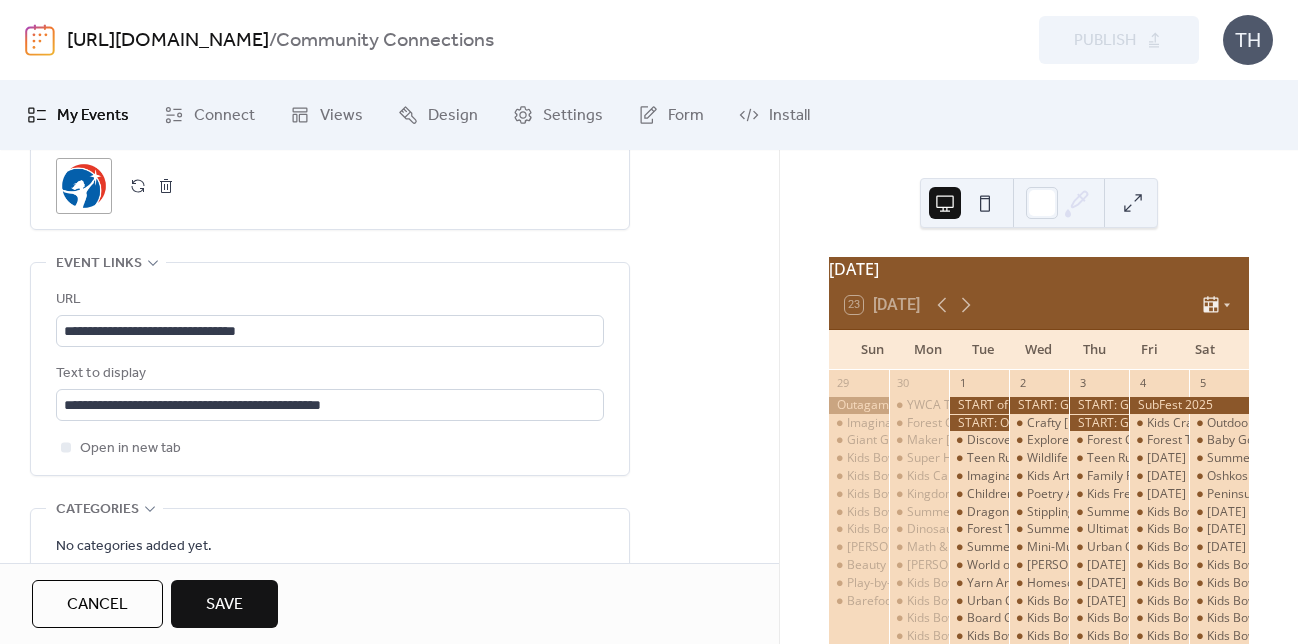 click on "Save" at bounding box center [224, 605] 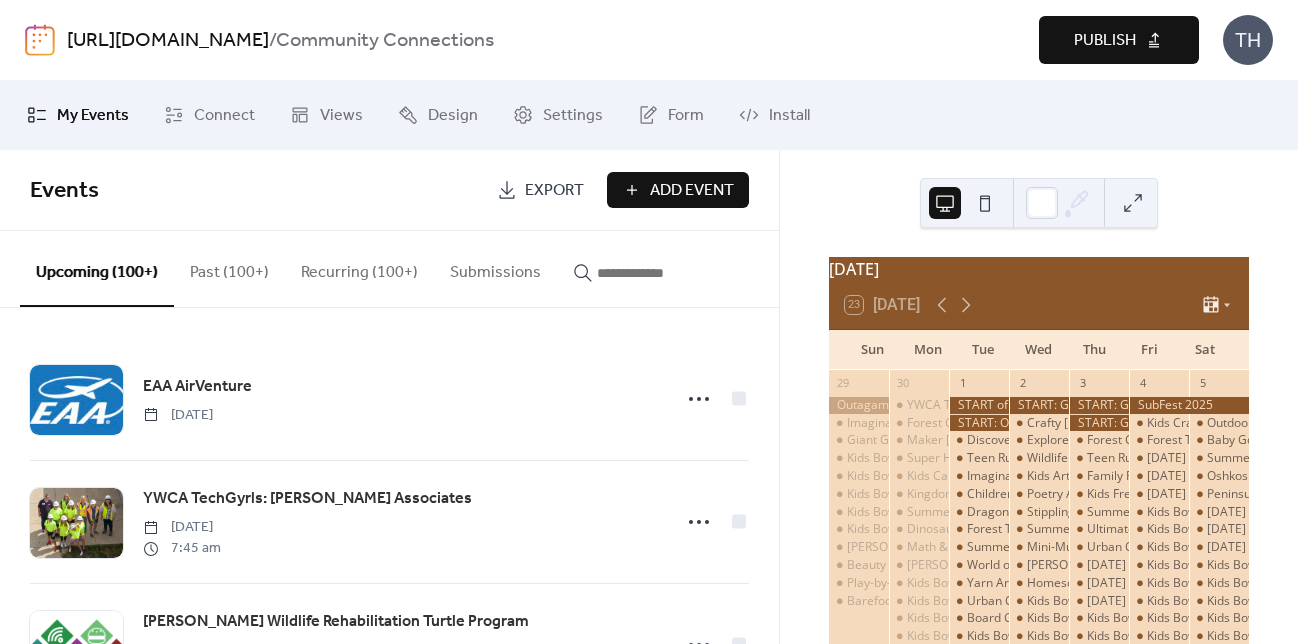 click at bounding box center [657, 273] 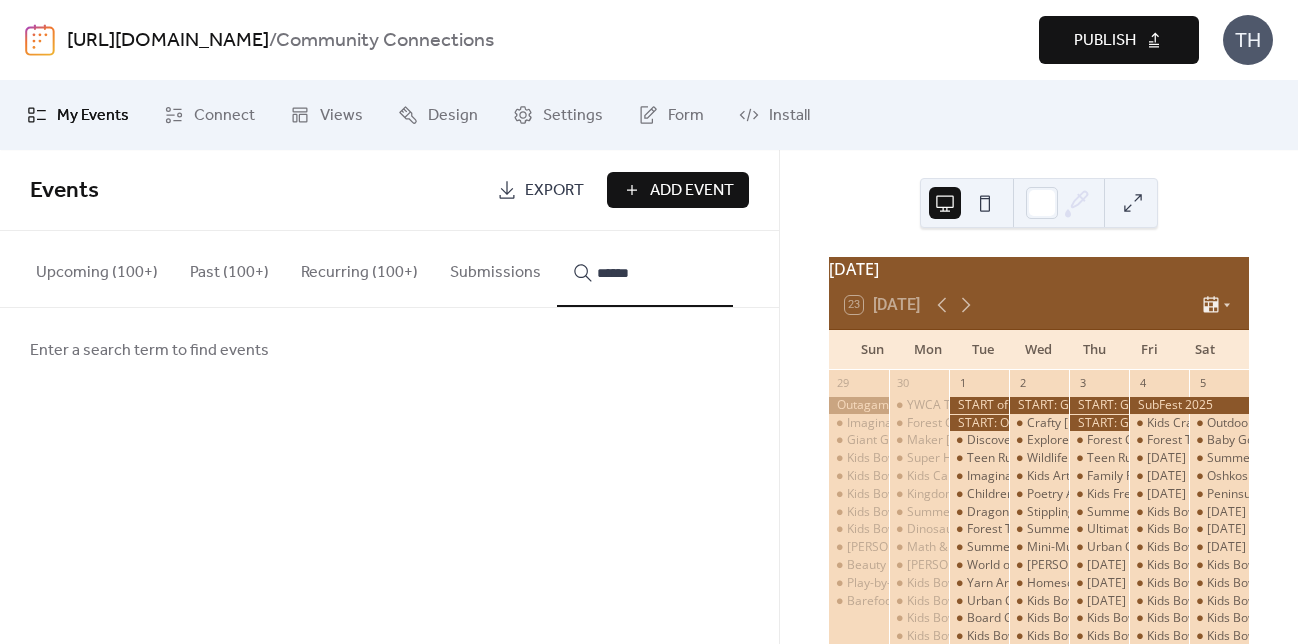 click on "*******" at bounding box center (645, 269) 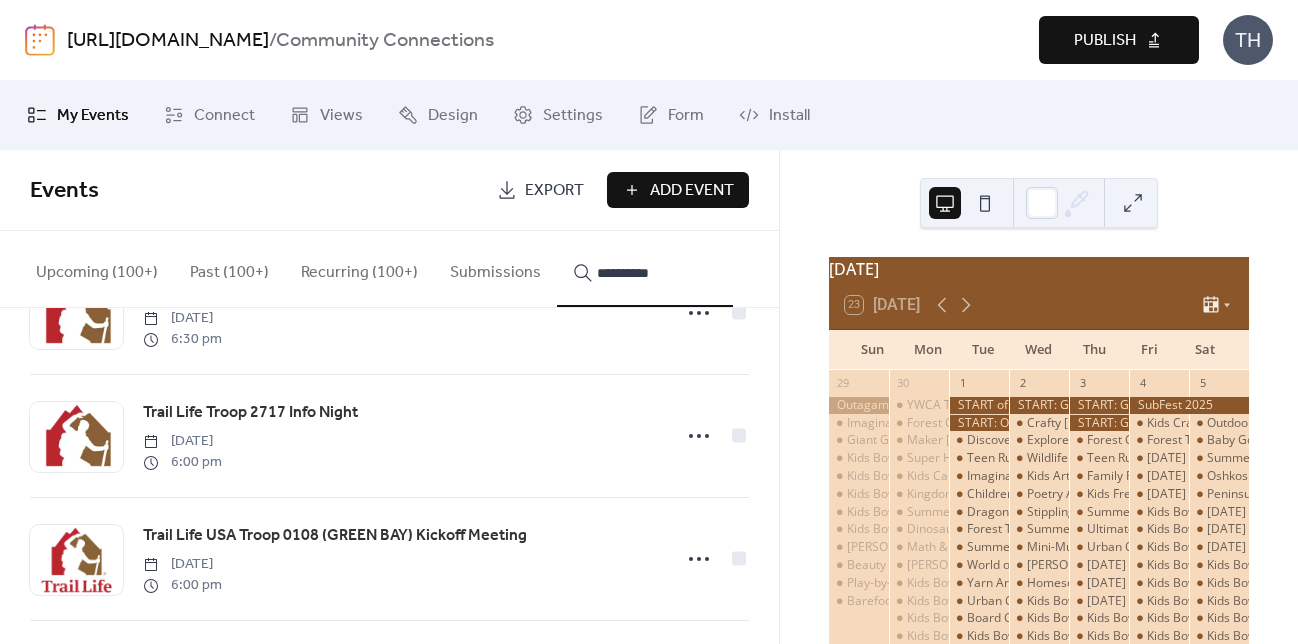 scroll, scrollTop: 464, scrollLeft: 0, axis: vertical 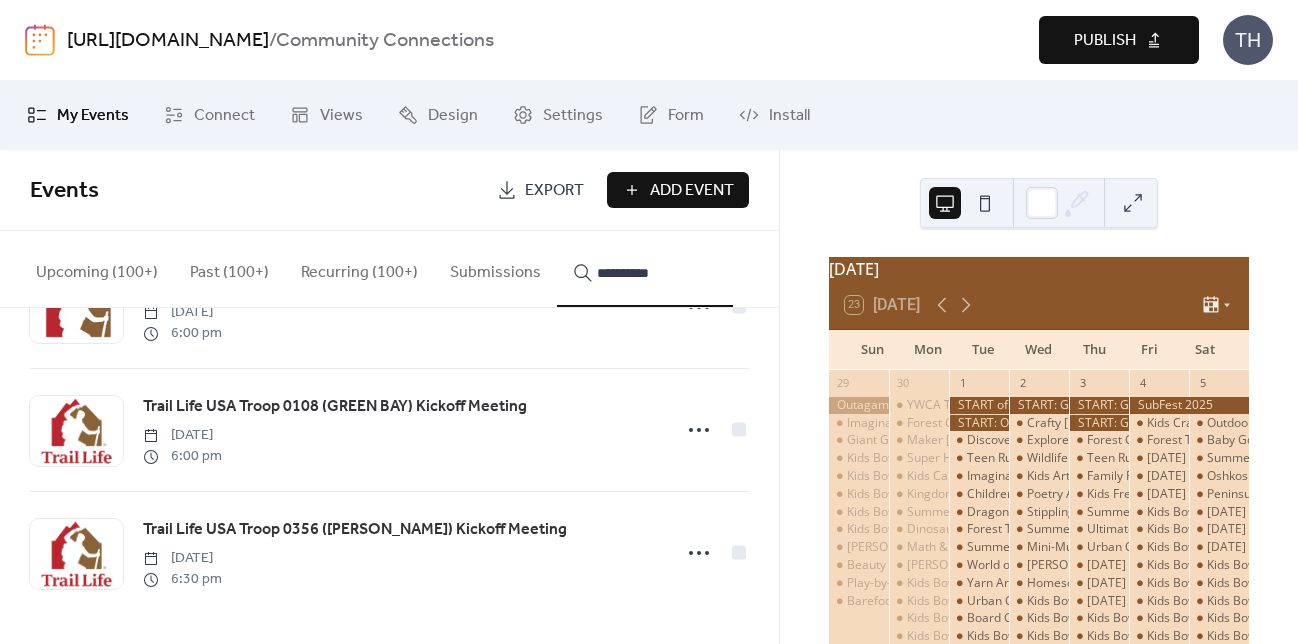 type on "**********" 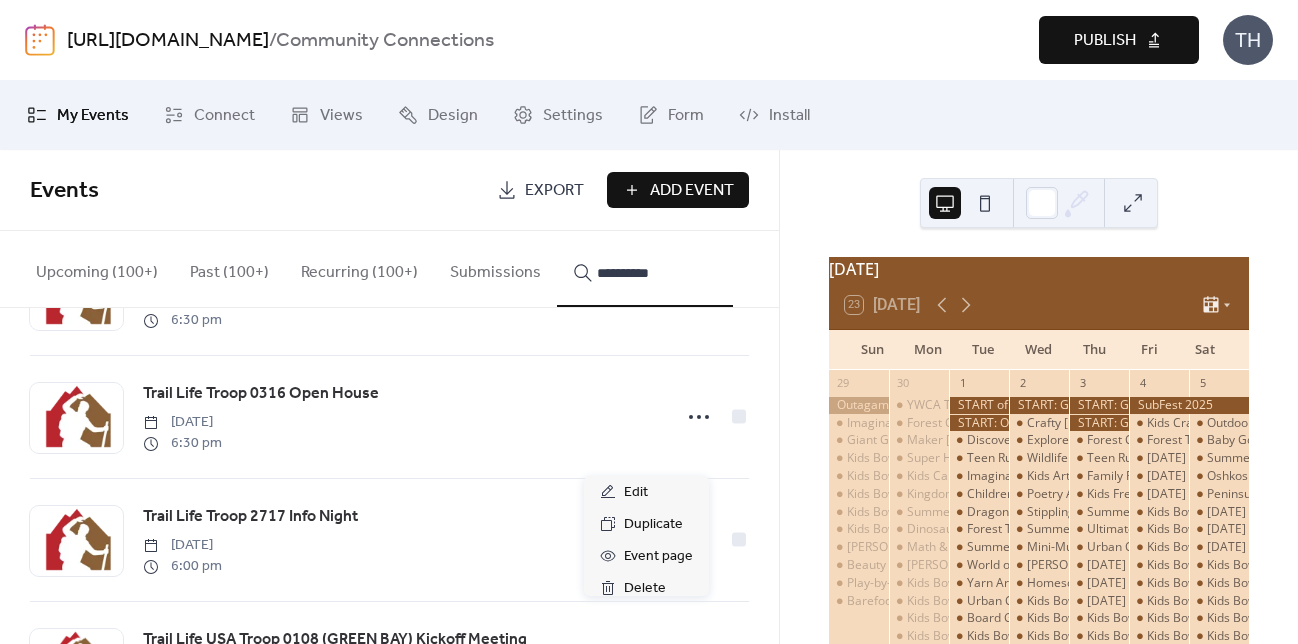 scroll, scrollTop: 464, scrollLeft: 0, axis: vertical 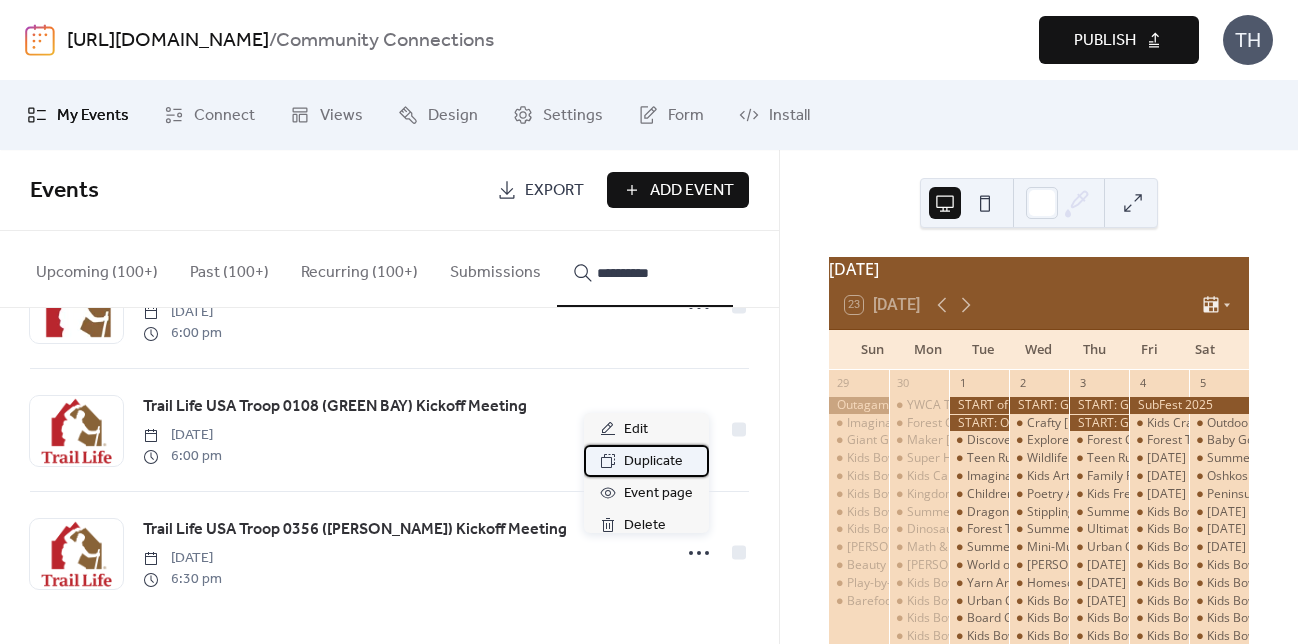 click on "Duplicate" at bounding box center [653, 462] 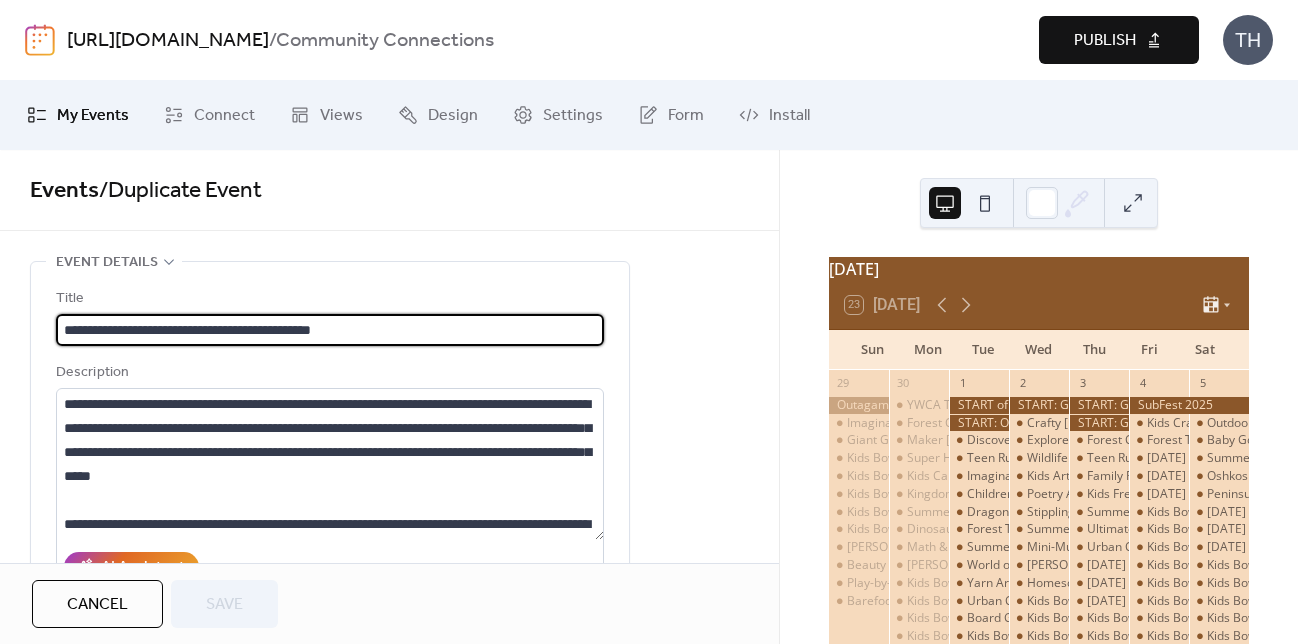scroll, scrollTop: 1, scrollLeft: 0, axis: vertical 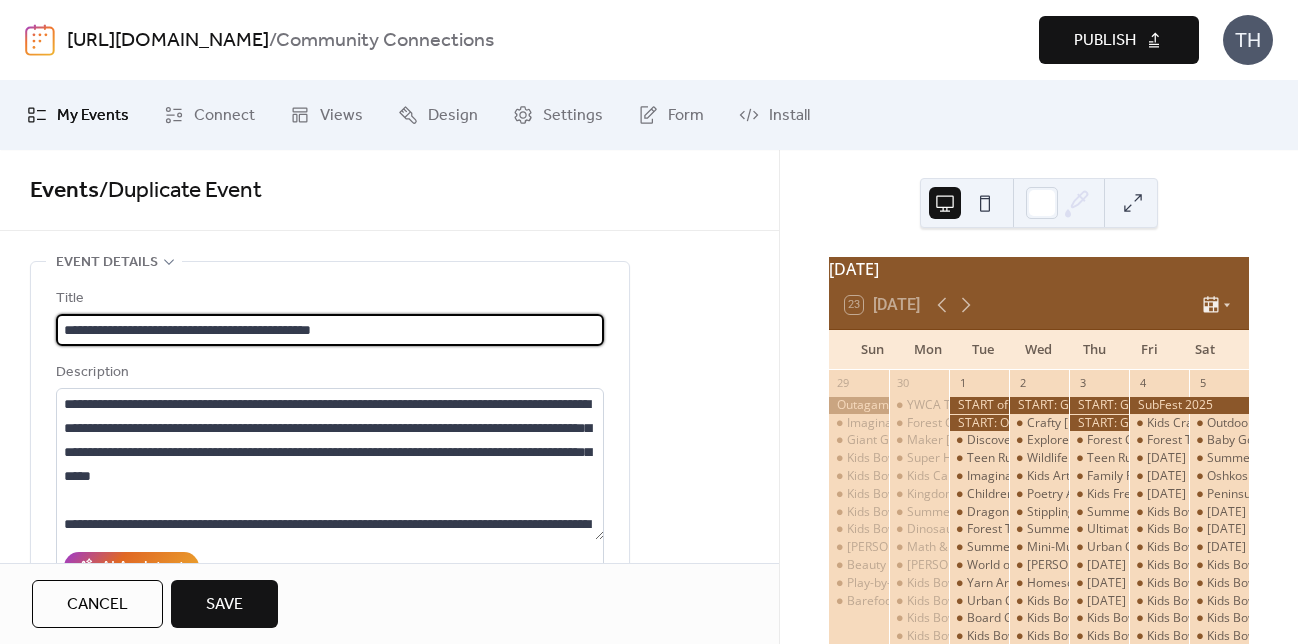 drag, startPoint x: 228, startPoint y: 332, endPoint x: 261, endPoint y: 333, distance: 33.01515 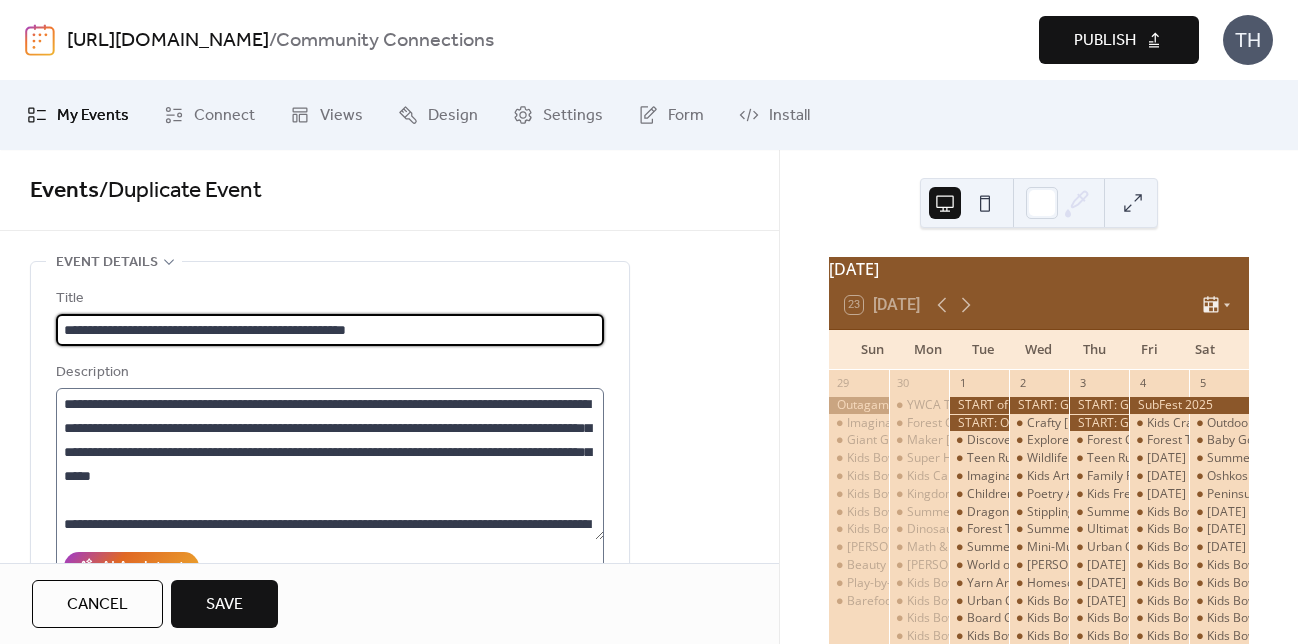 type on "**********" 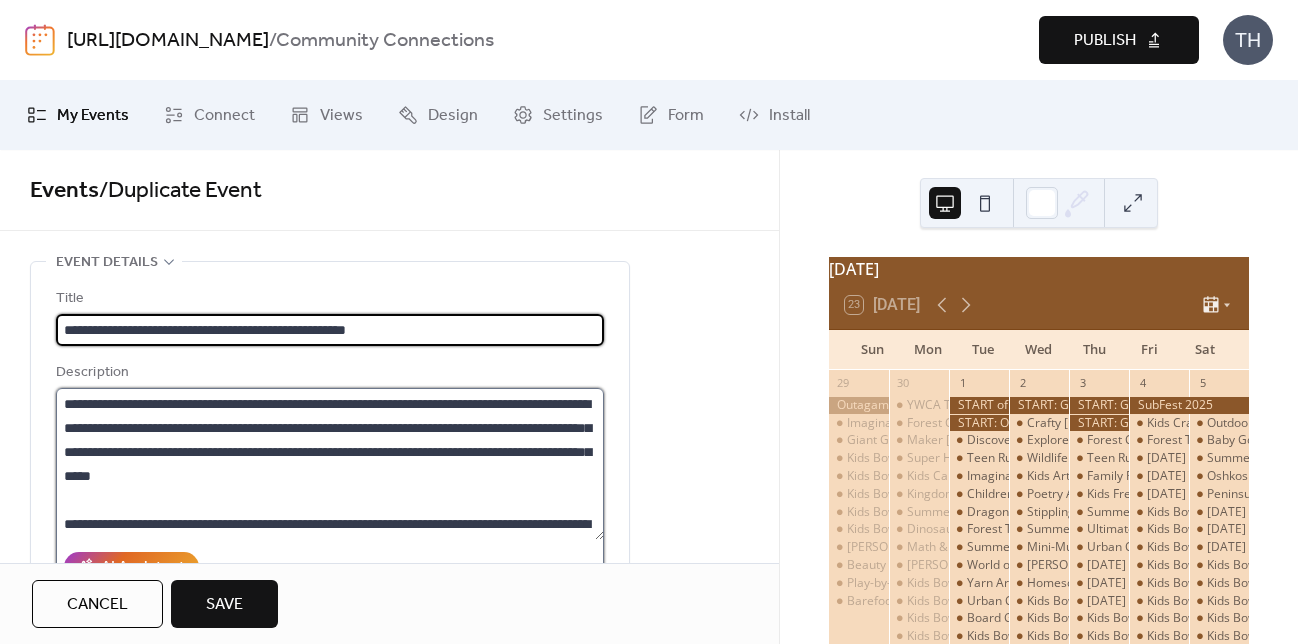scroll, scrollTop: 0, scrollLeft: 0, axis: both 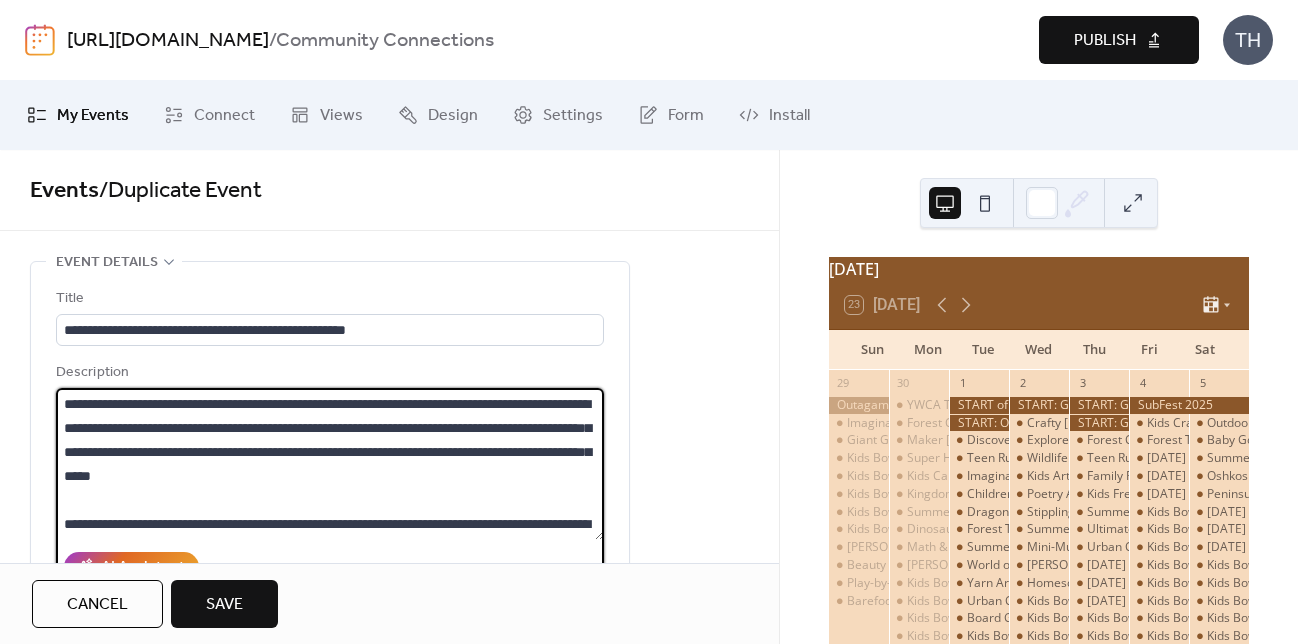 drag, startPoint x: 511, startPoint y: 409, endPoint x: 537, endPoint y: 411, distance: 26.076809 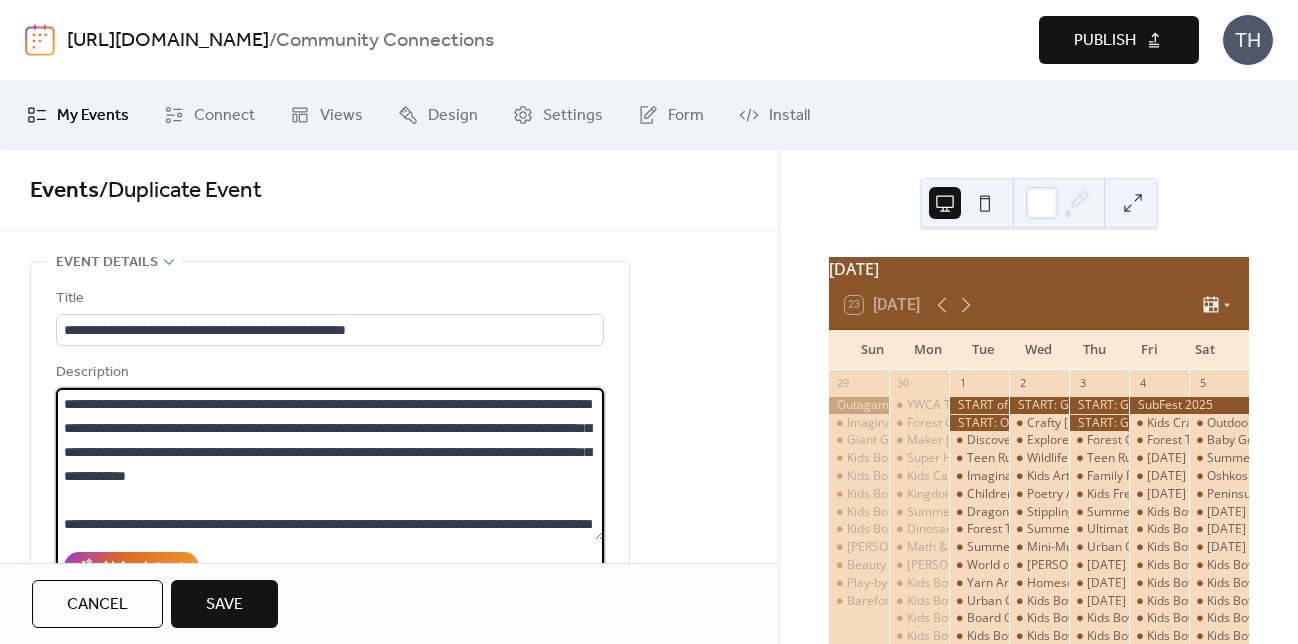 drag, startPoint x: 507, startPoint y: 495, endPoint x: 521, endPoint y: 529, distance: 36.769554 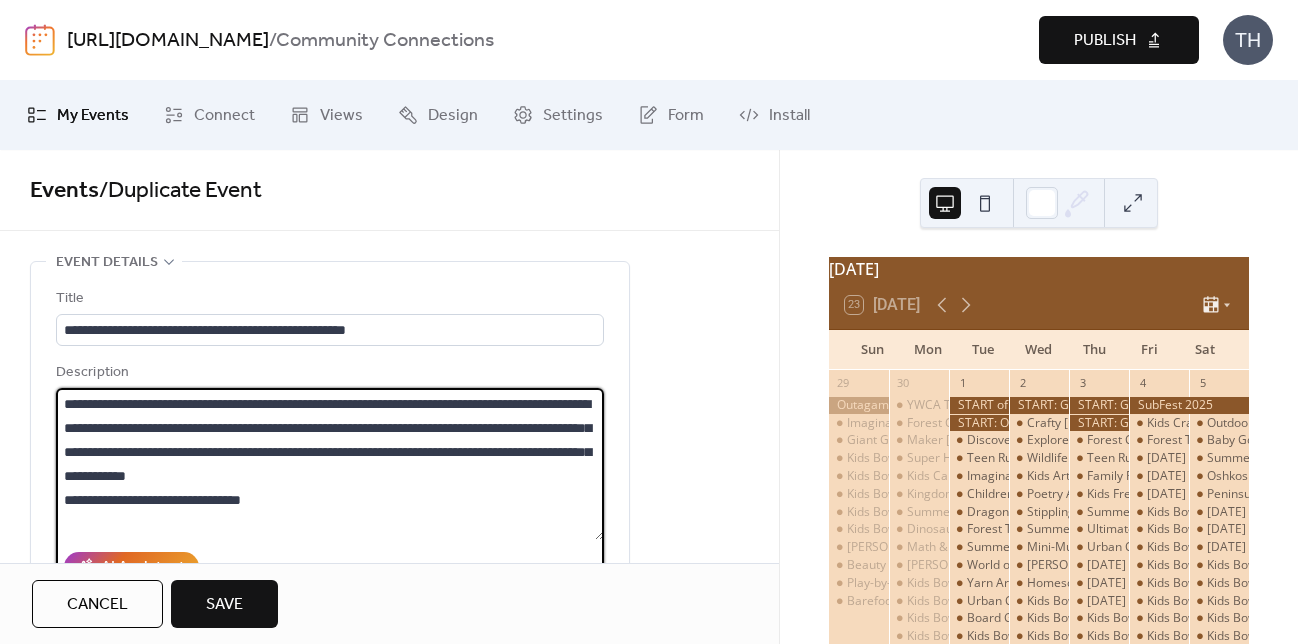 drag, startPoint x: 394, startPoint y: 482, endPoint x: 396, endPoint y: 504, distance: 22.090721 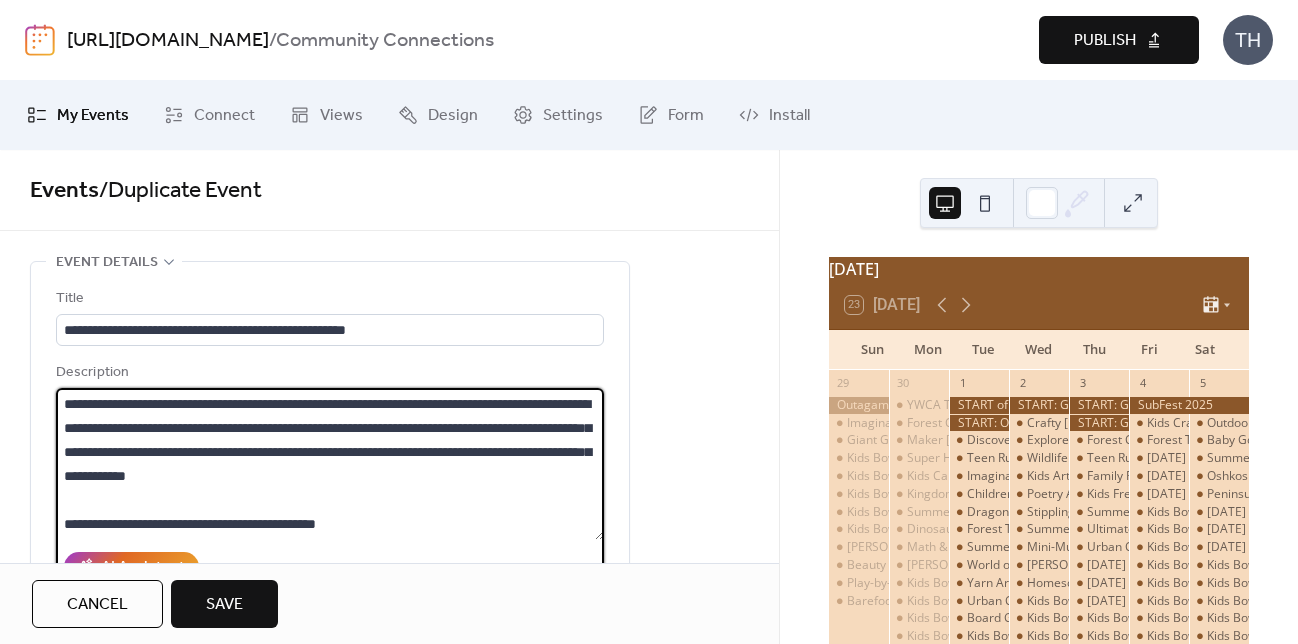 type on "**********" 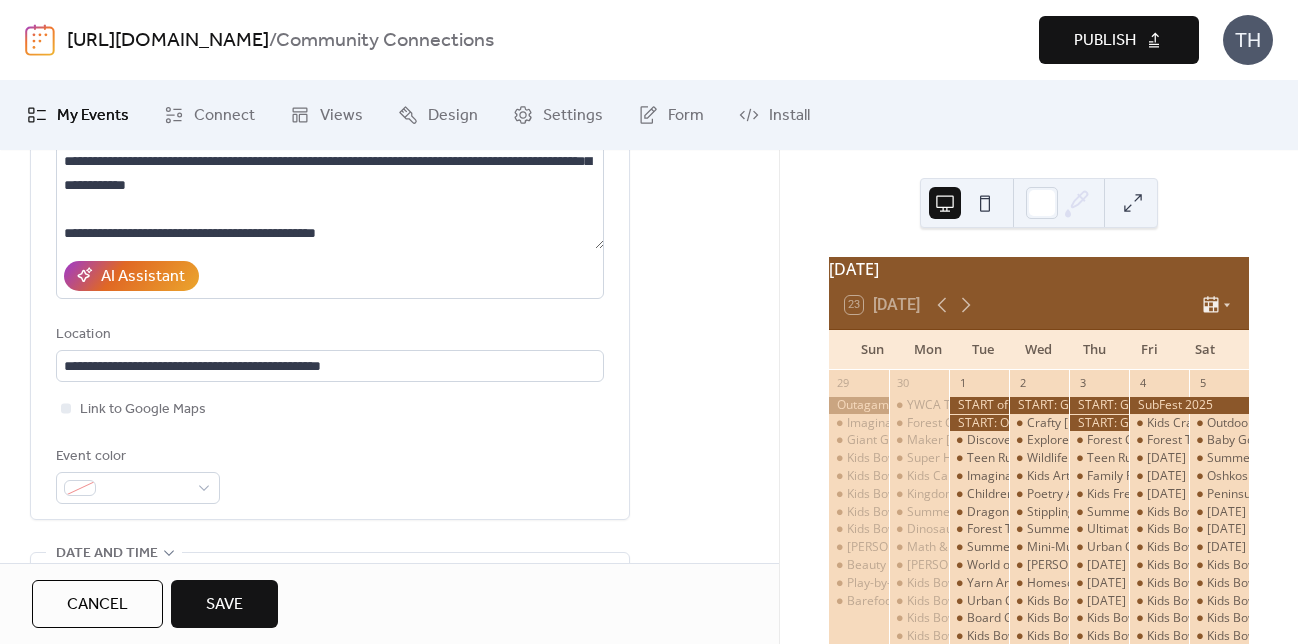 scroll, scrollTop: 321, scrollLeft: 0, axis: vertical 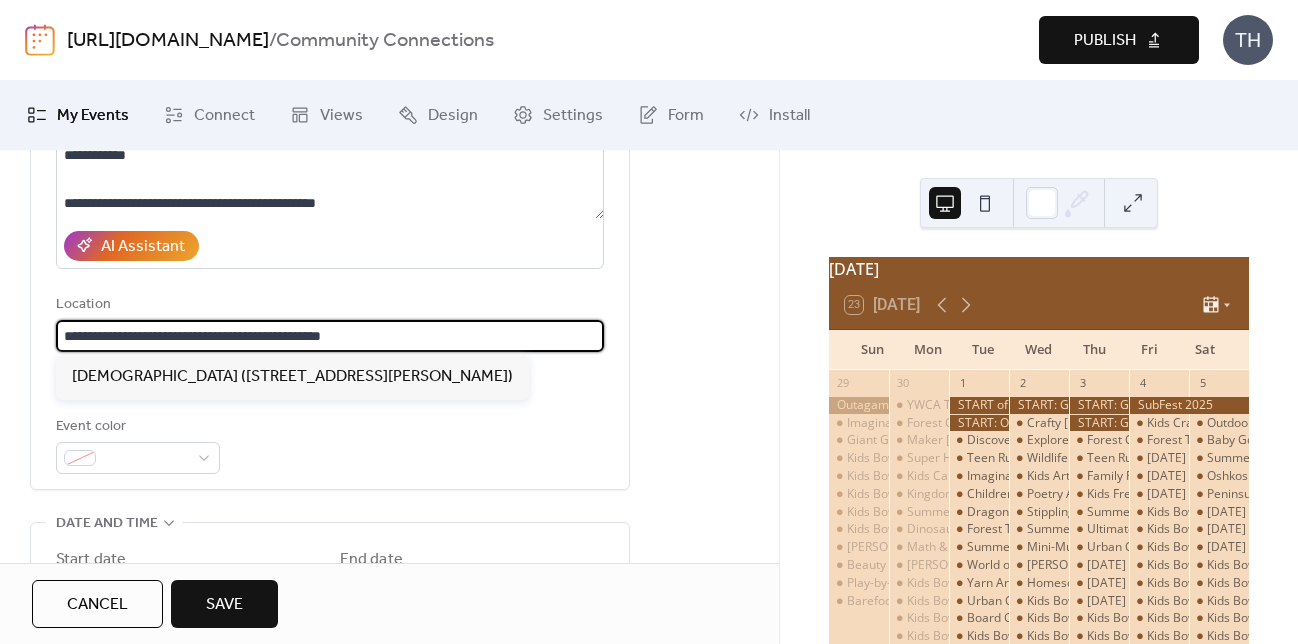 drag, startPoint x: 63, startPoint y: 340, endPoint x: 600, endPoint y: 359, distance: 537.336 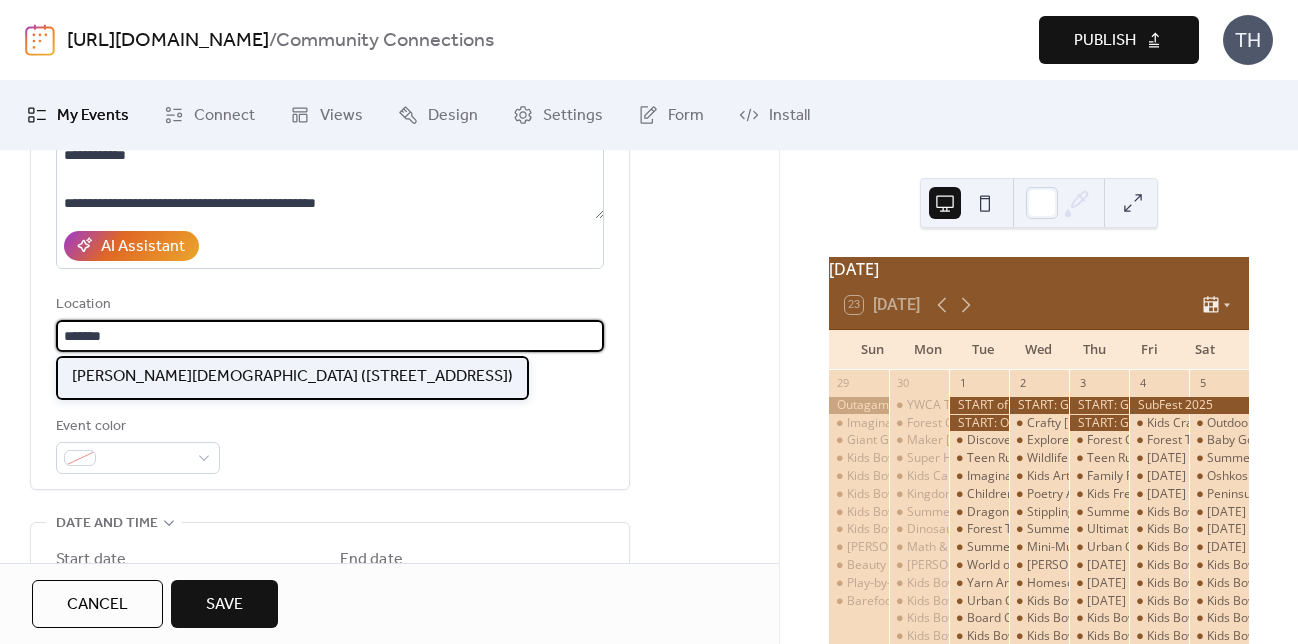 click on "[PERSON_NAME][DEMOGRAPHIC_DATA] ([STREET_ADDRESS])" at bounding box center [292, 378] 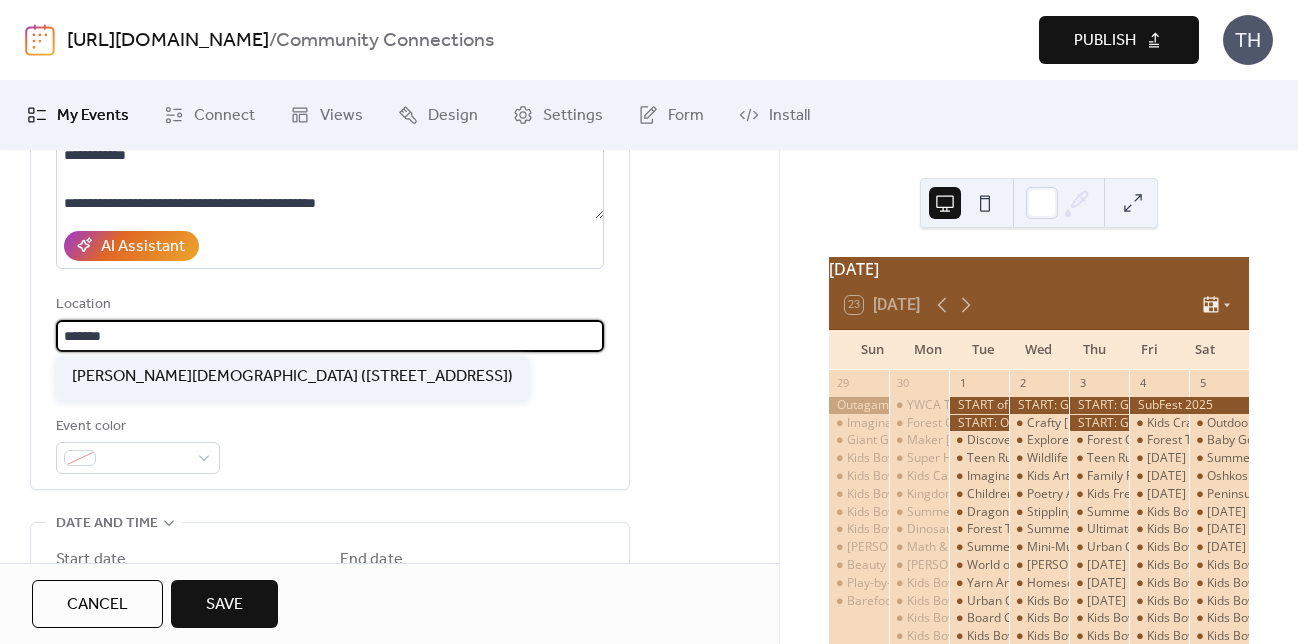type on "**********" 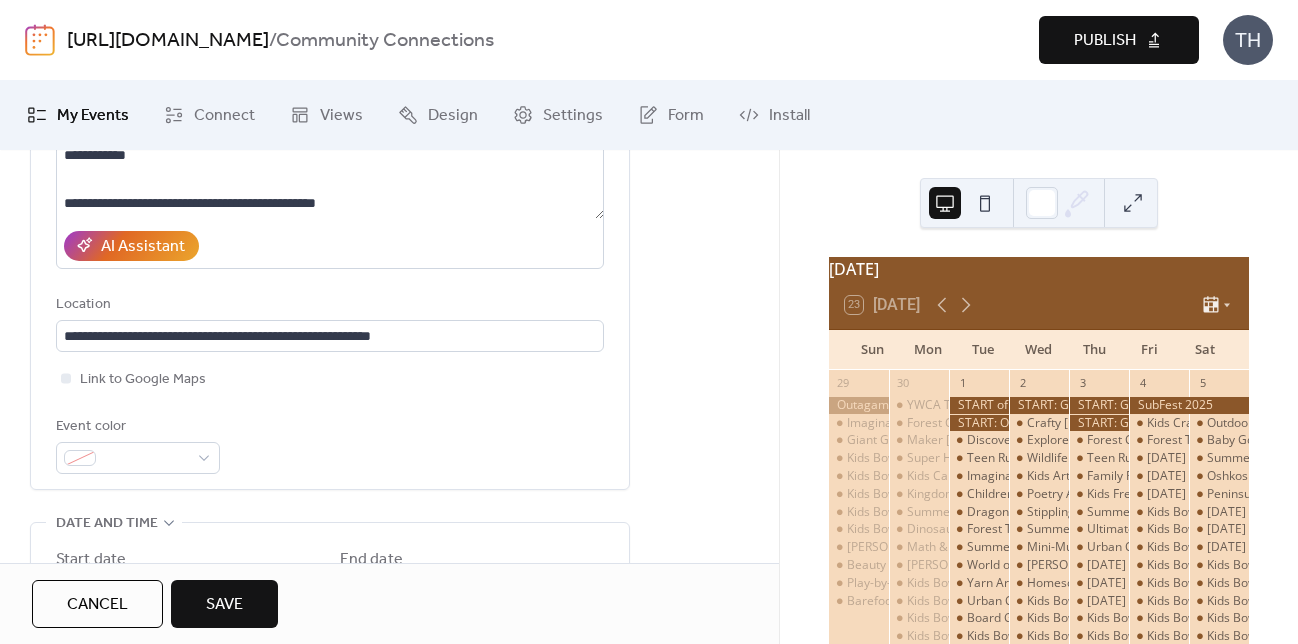 scroll, scrollTop: 0, scrollLeft: 0, axis: both 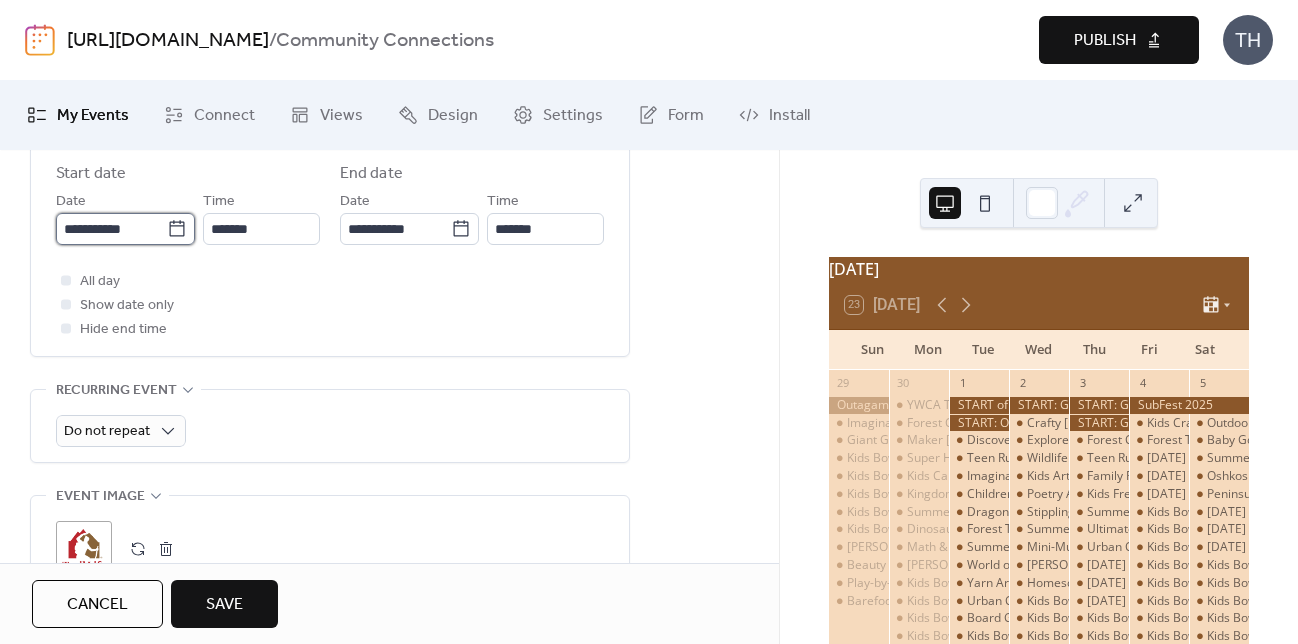 click on "**********" at bounding box center [111, 229] 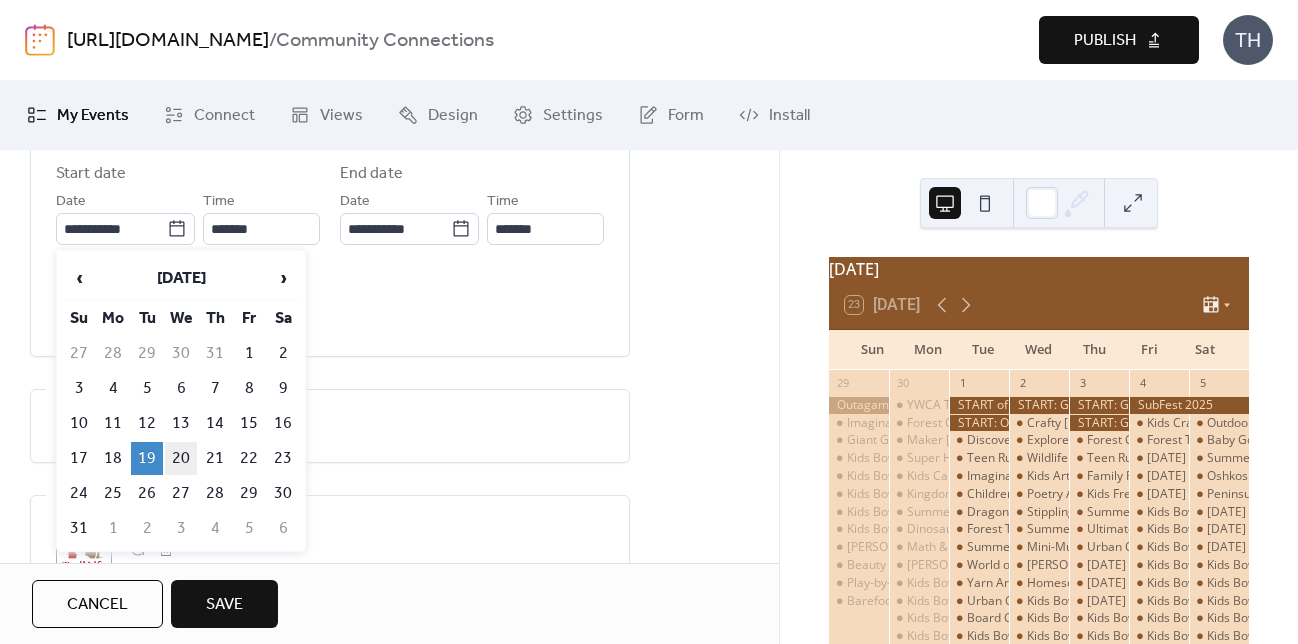 click on "20" at bounding box center (181, 458) 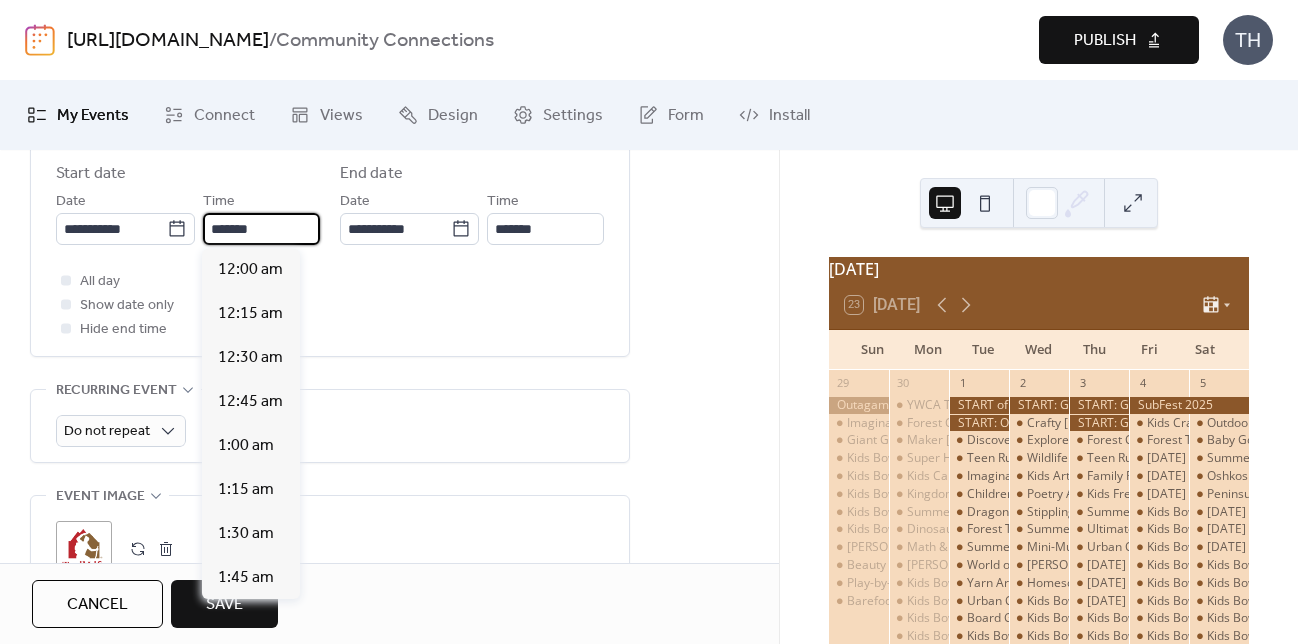 click on "*******" at bounding box center [261, 229] 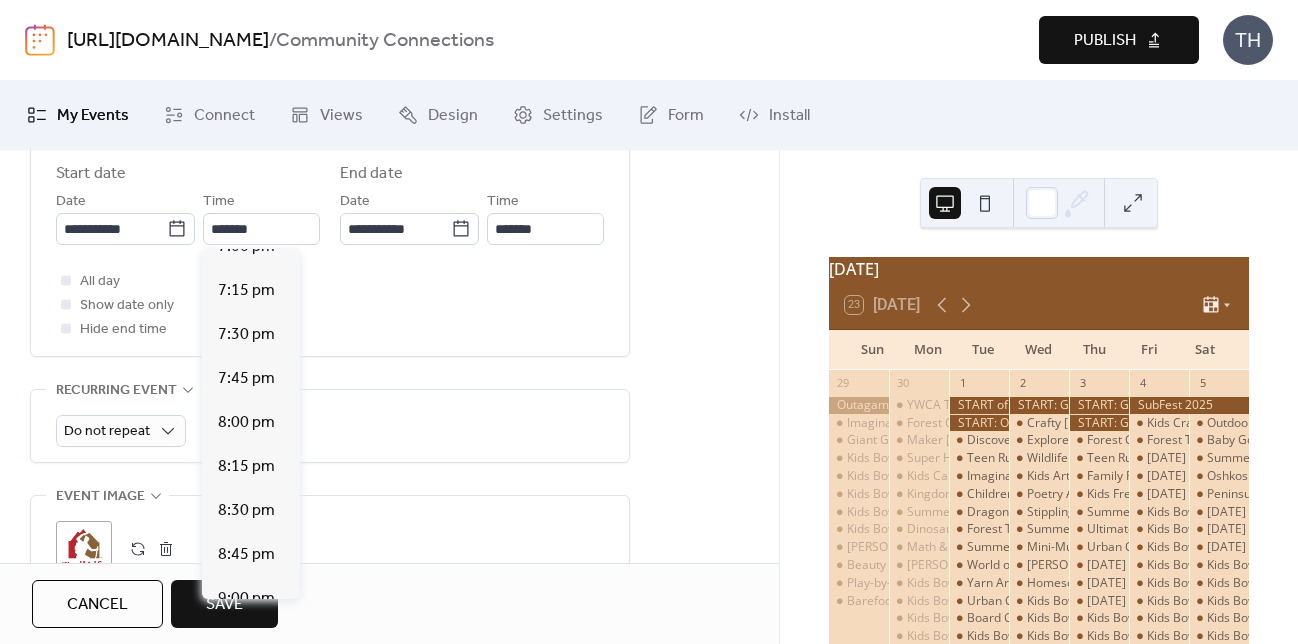 scroll, scrollTop: 3044, scrollLeft: 0, axis: vertical 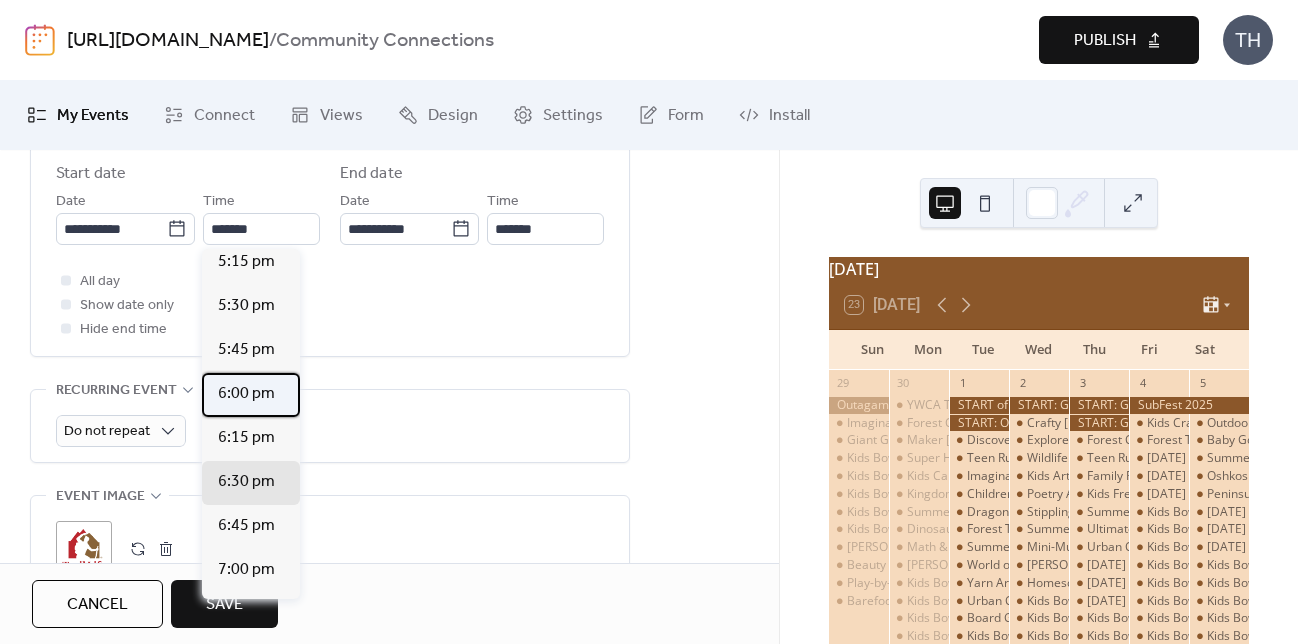 click on "6:00 pm" at bounding box center [251, 395] 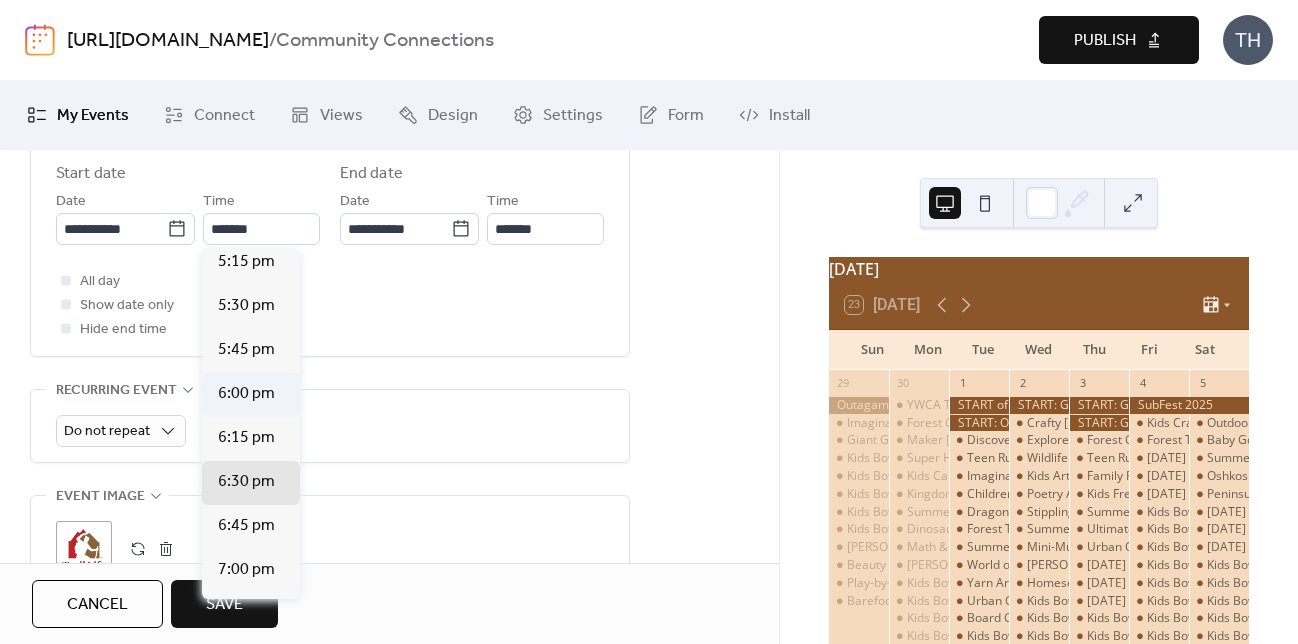 type on "*******" 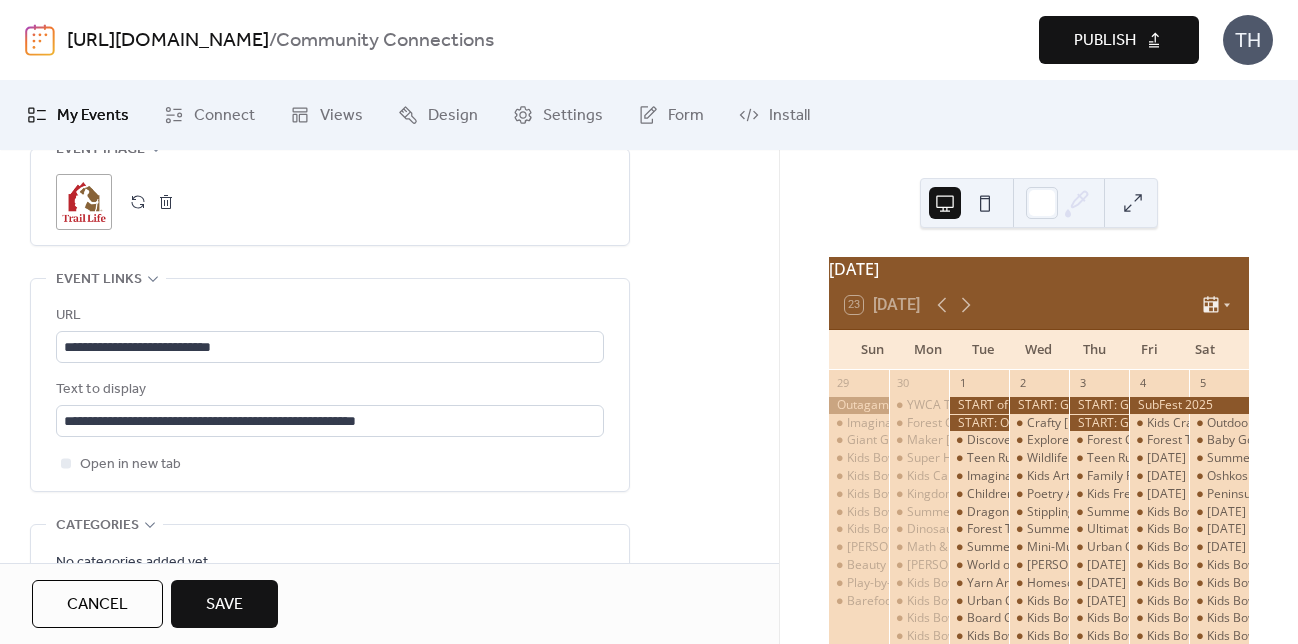 scroll, scrollTop: 1074, scrollLeft: 0, axis: vertical 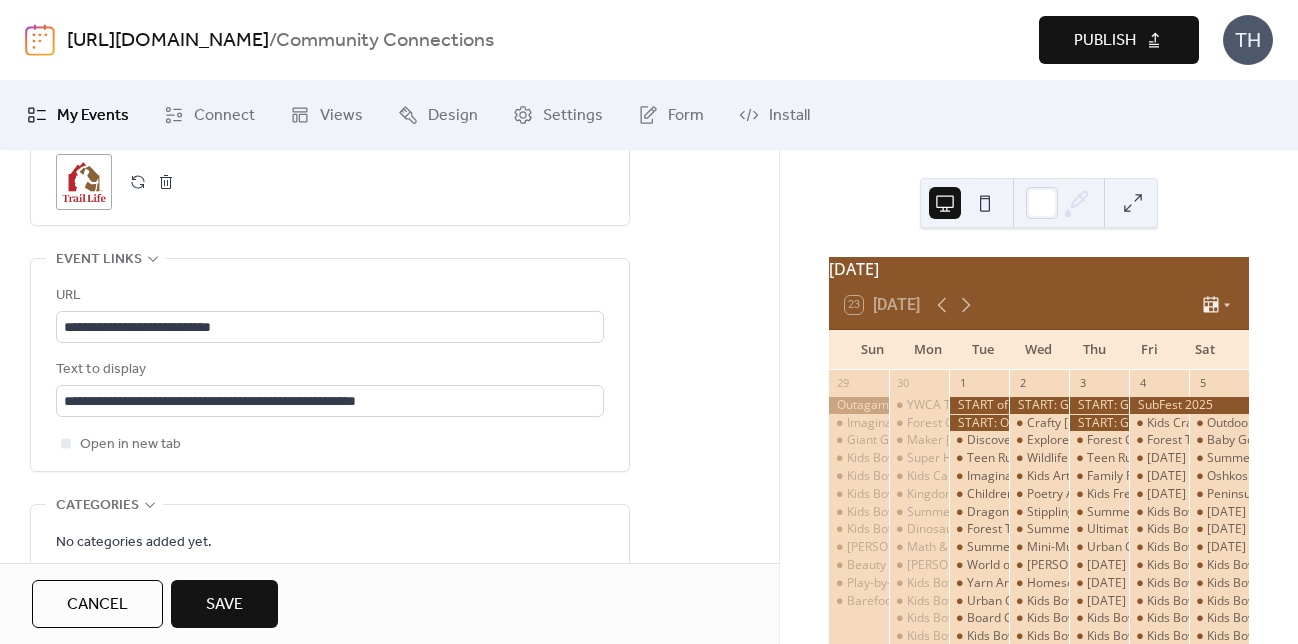 click on "Save" at bounding box center [224, 605] 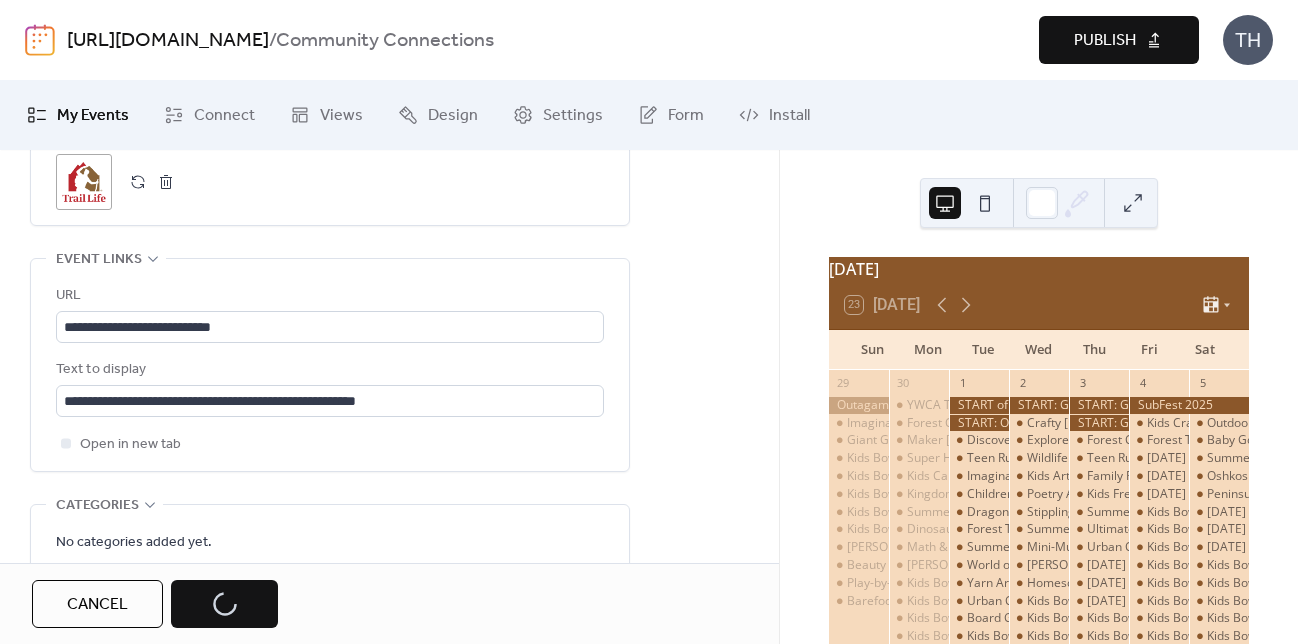 scroll, scrollTop: 1148, scrollLeft: 0, axis: vertical 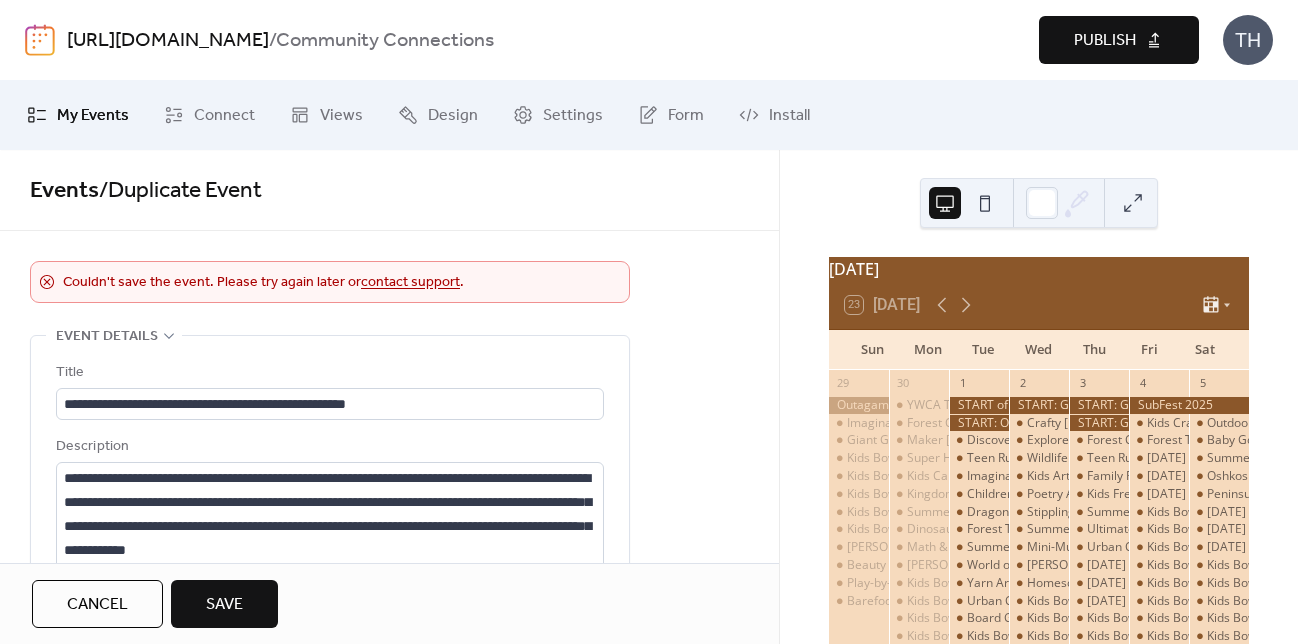 click on "Publish" at bounding box center (1119, 40) 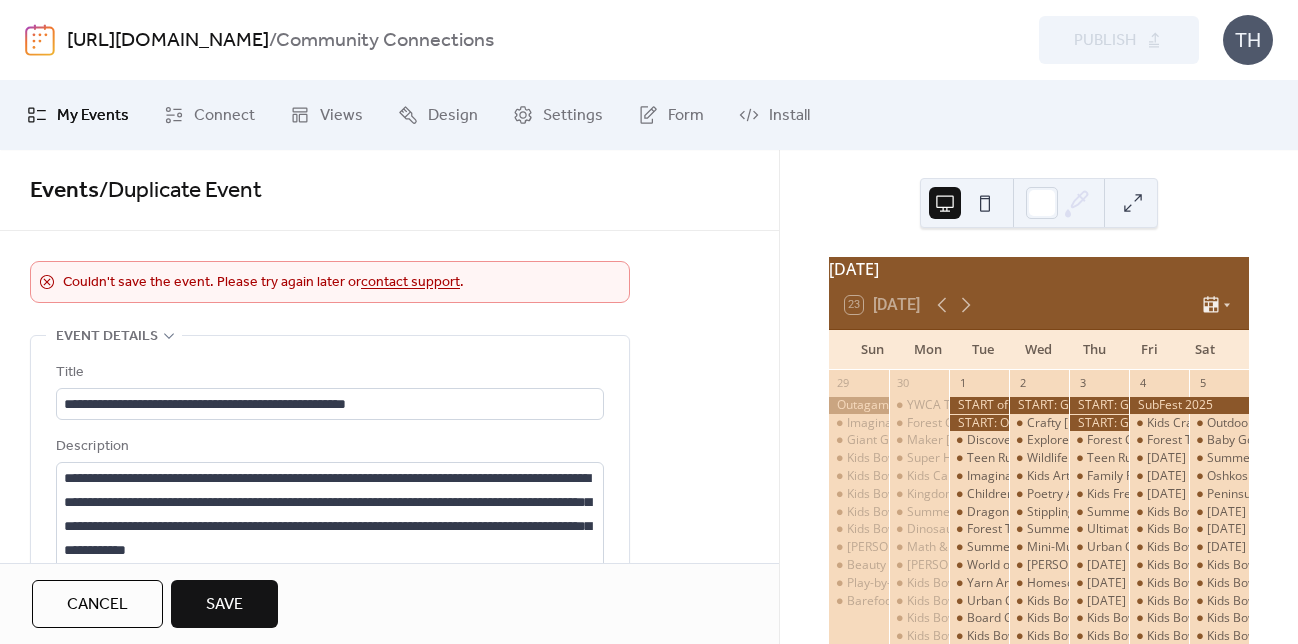 click on "[URL][DOMAIN_NAME]" at bounding box center (168, 41) 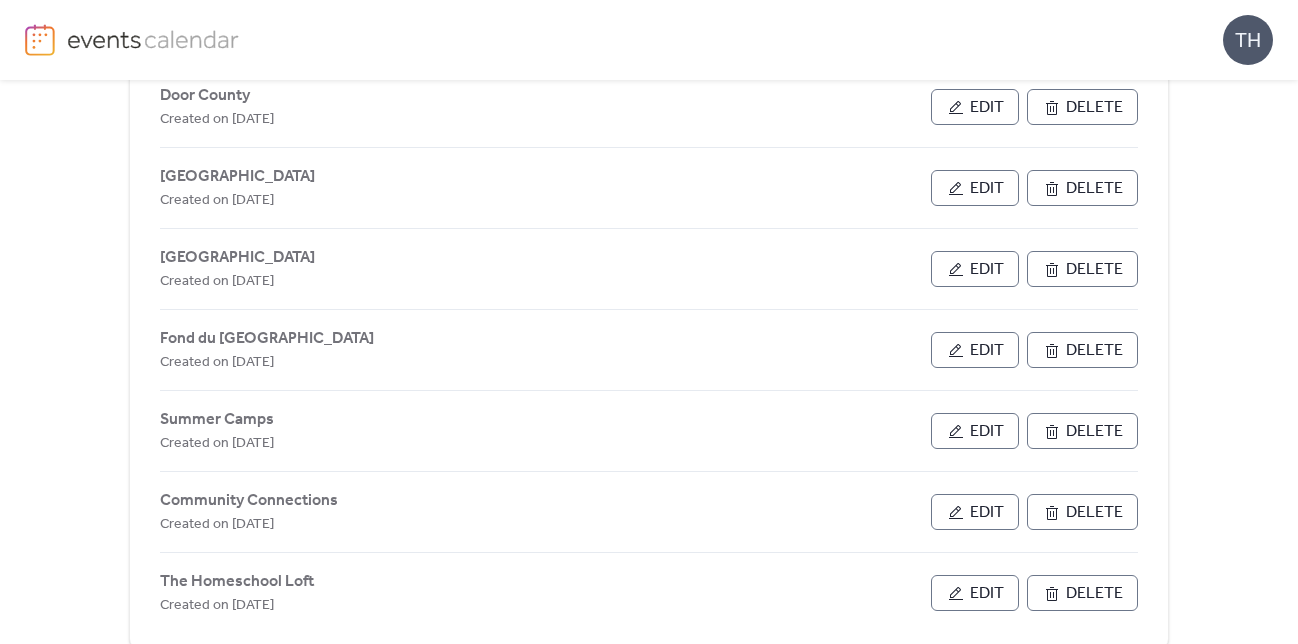 scroll, scrollTop: 1032, scrollLeft: 0, axis: vertical 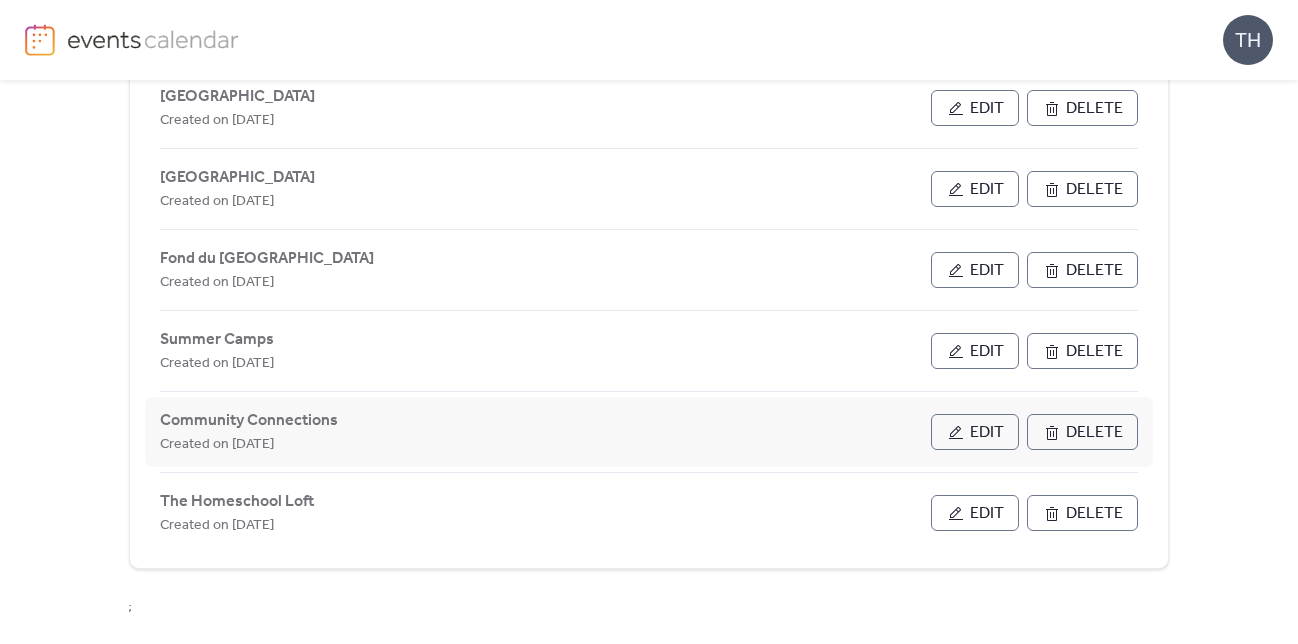 click on "Edit" at bounding box center [975, 432] 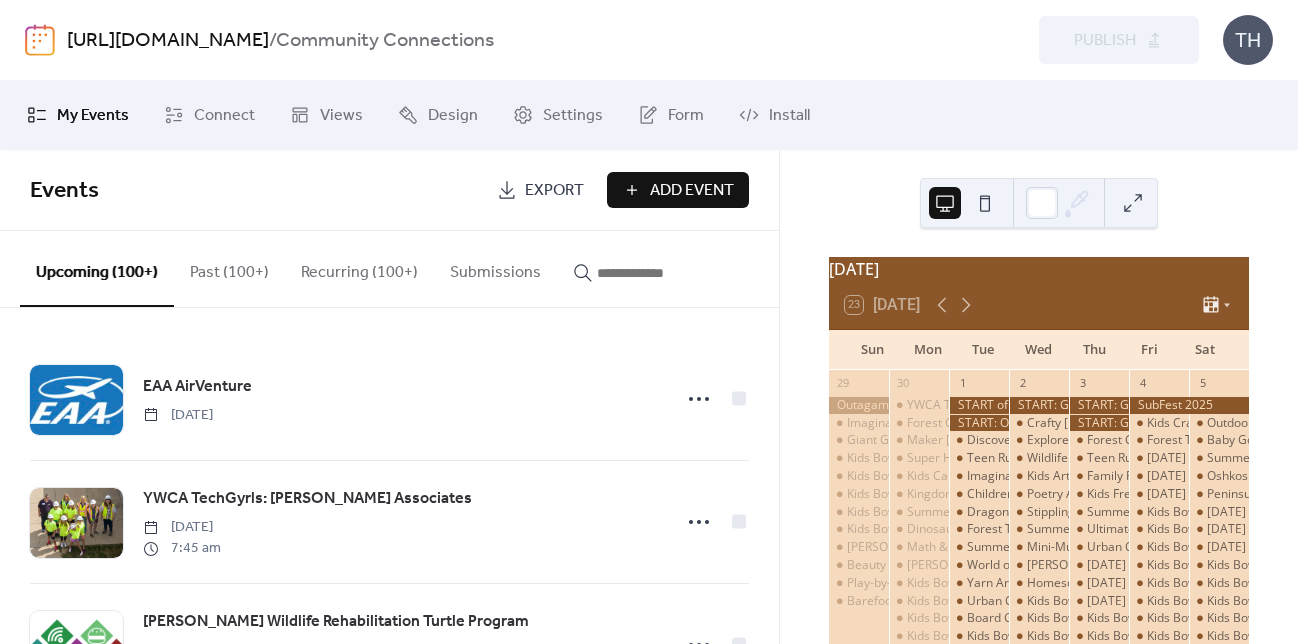 click at bounding box center [657, 273] 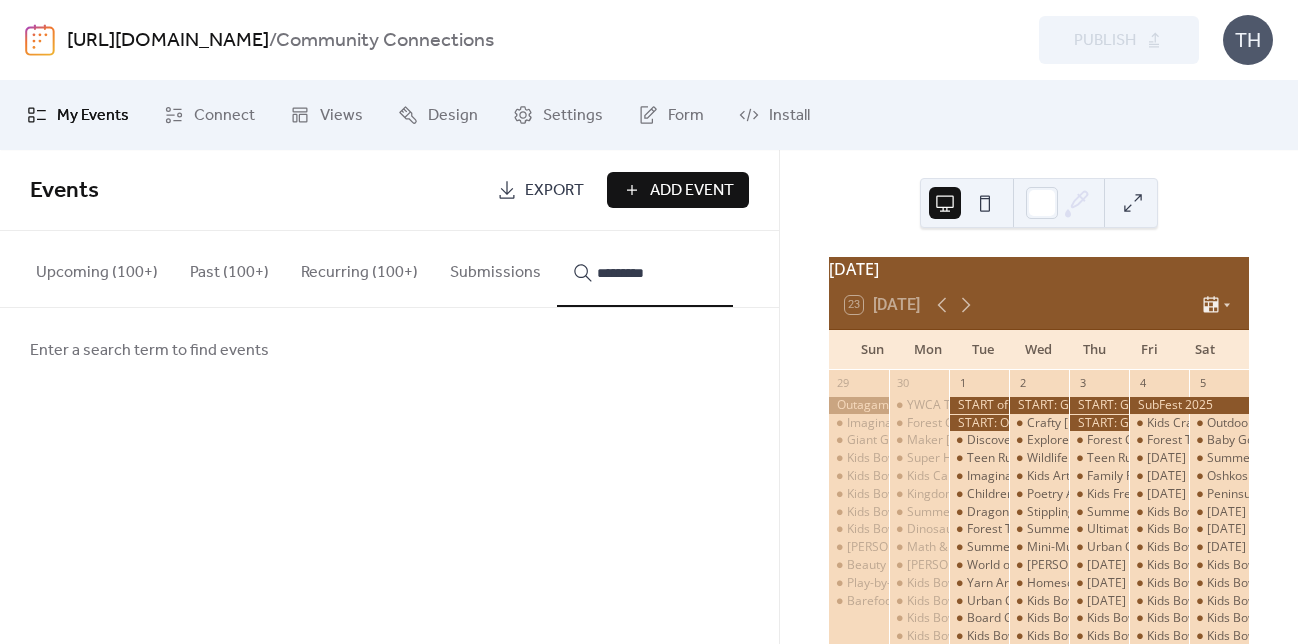click on "**********" at bounding box center (645, 269) 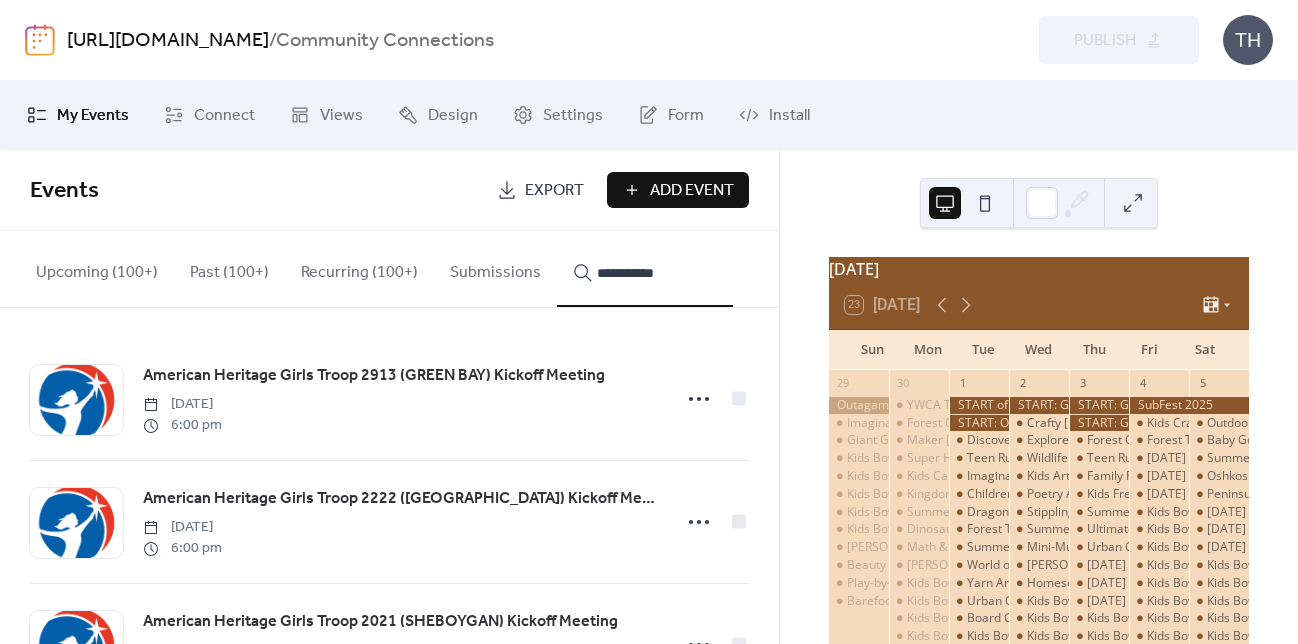 type on "**********" 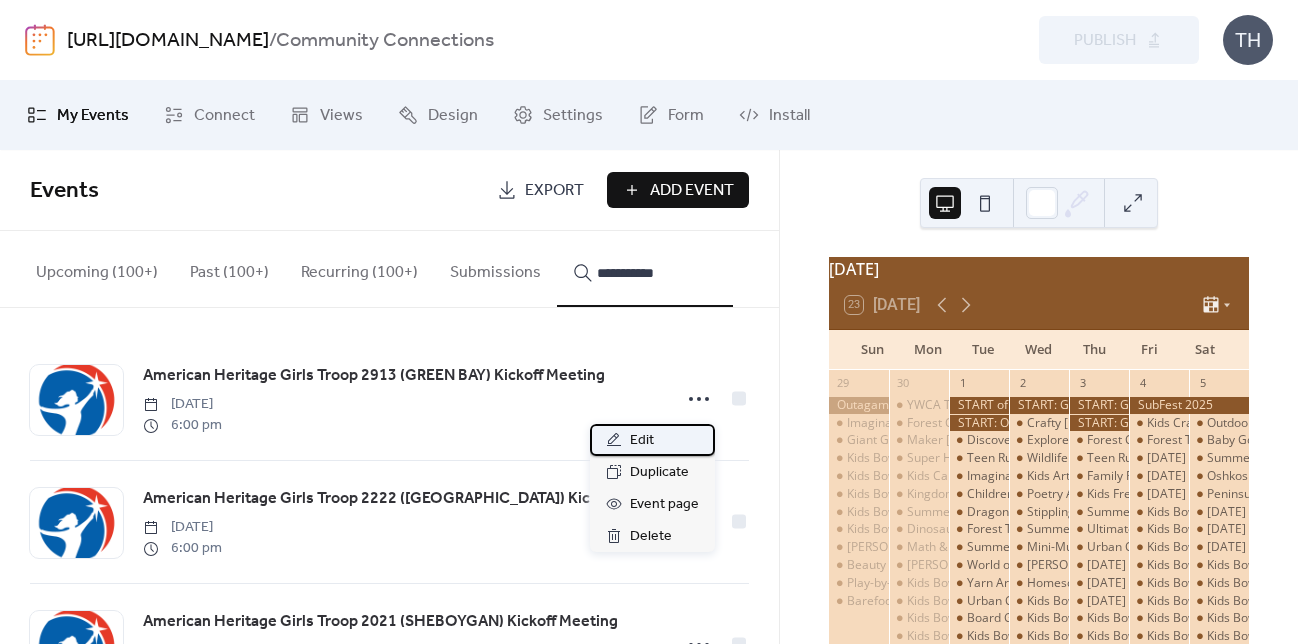 click on "Edit" at bounding box center (652, 440) 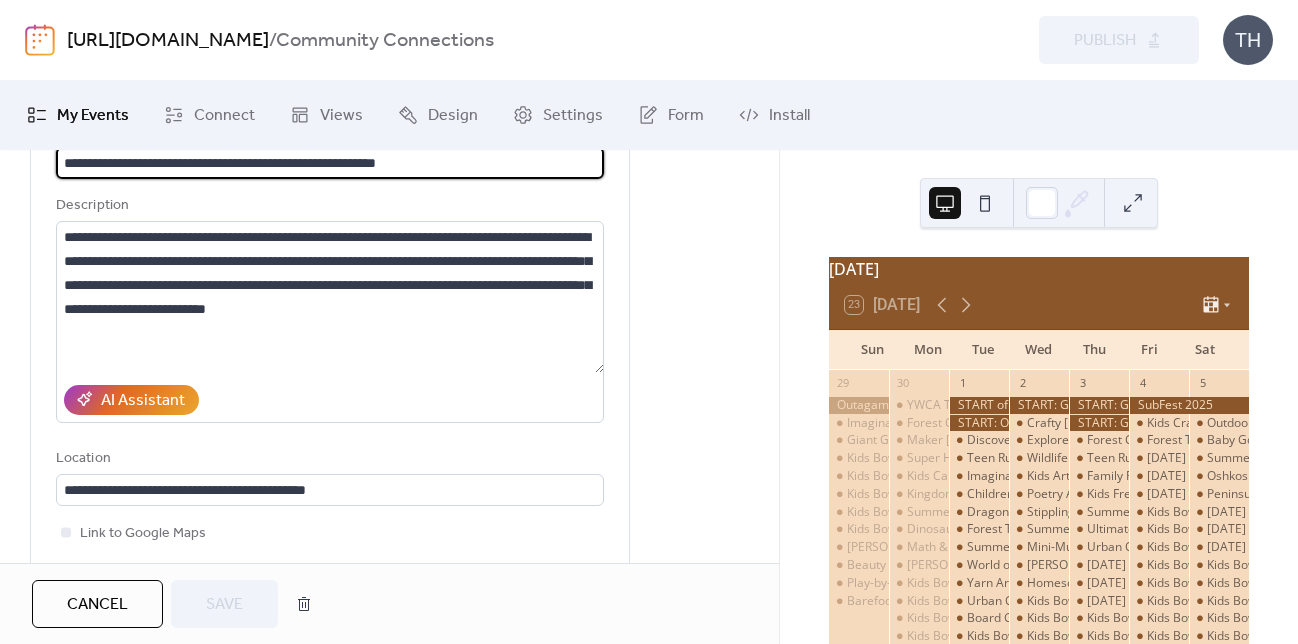 scroll, scrollTop: 174, scrollLeft: 0, axis: vertical 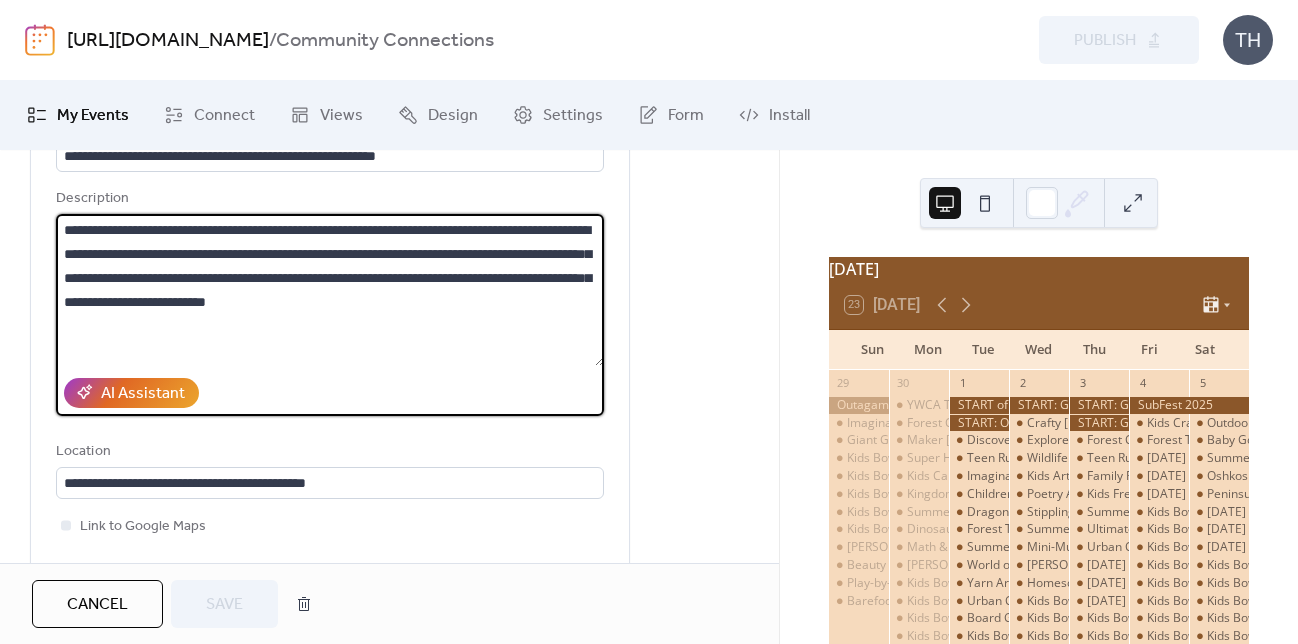click on "**********" at bounding box center (330, 290) 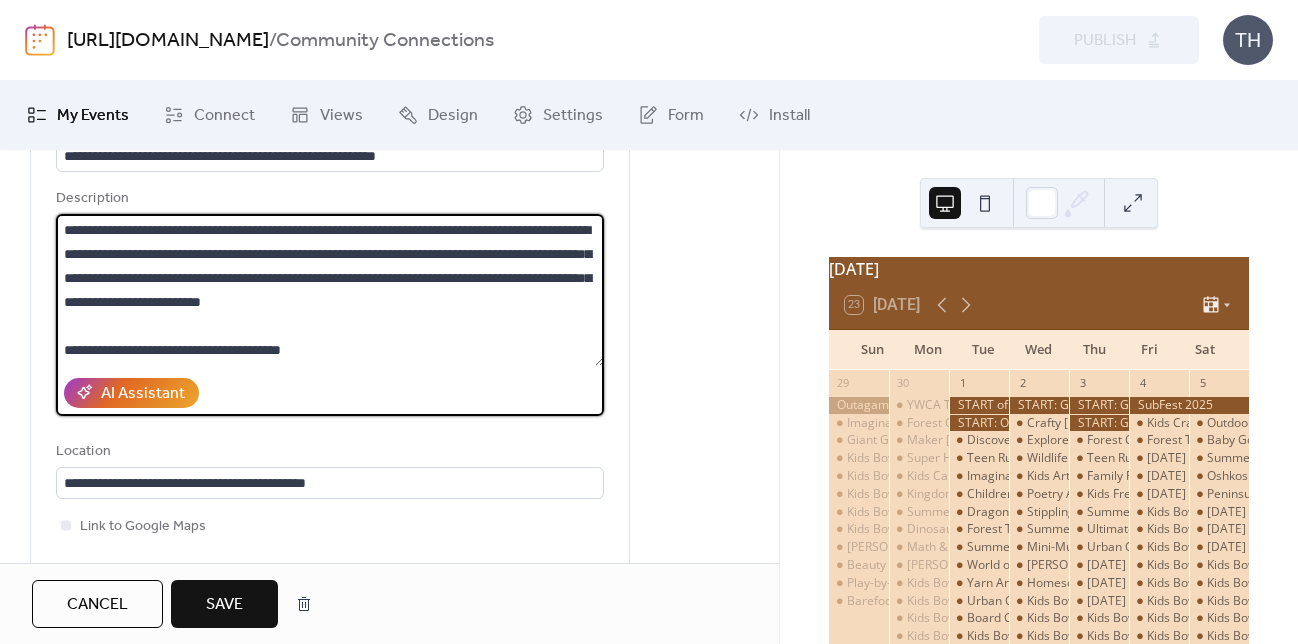 paste on "**********" 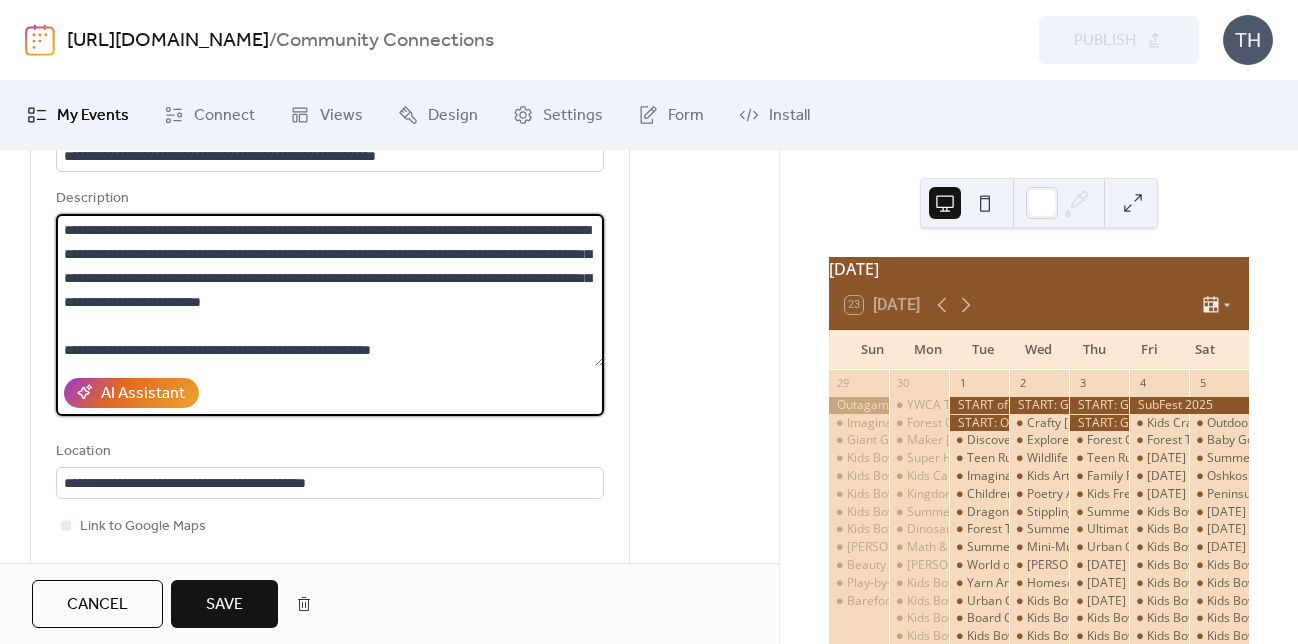 drag, startPoint x: 325, startPoint y: 355, endPoint x: 351, endPoint y: 359, distance: 26.305893 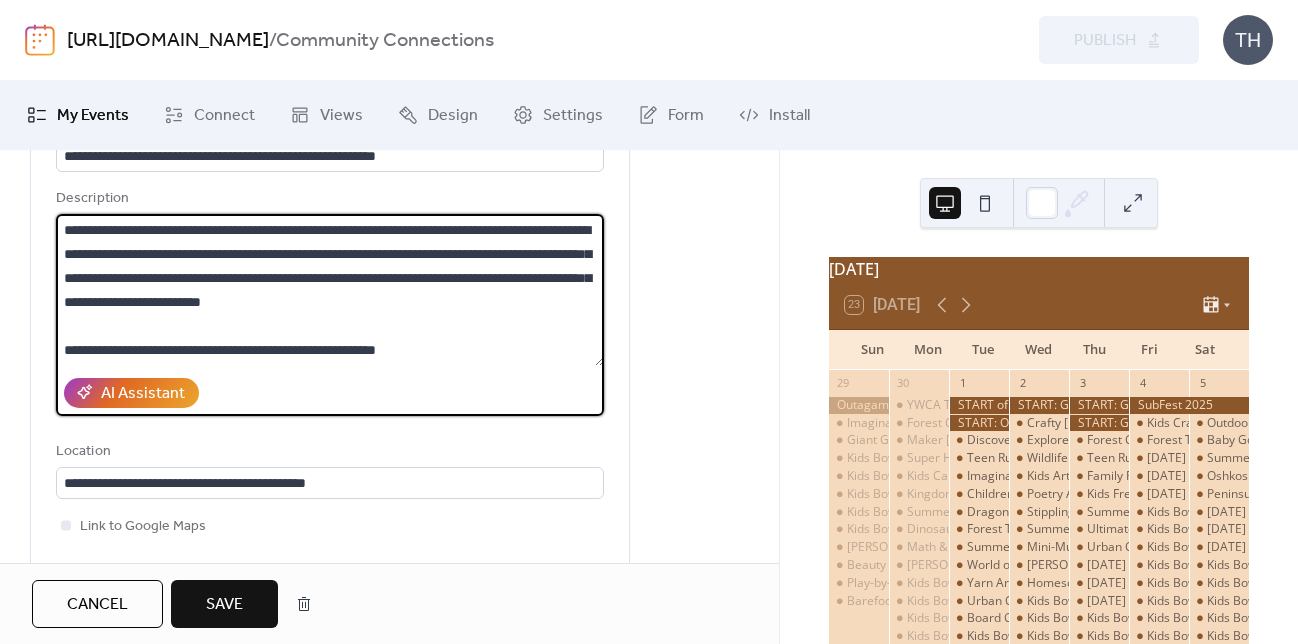 type on "**********" 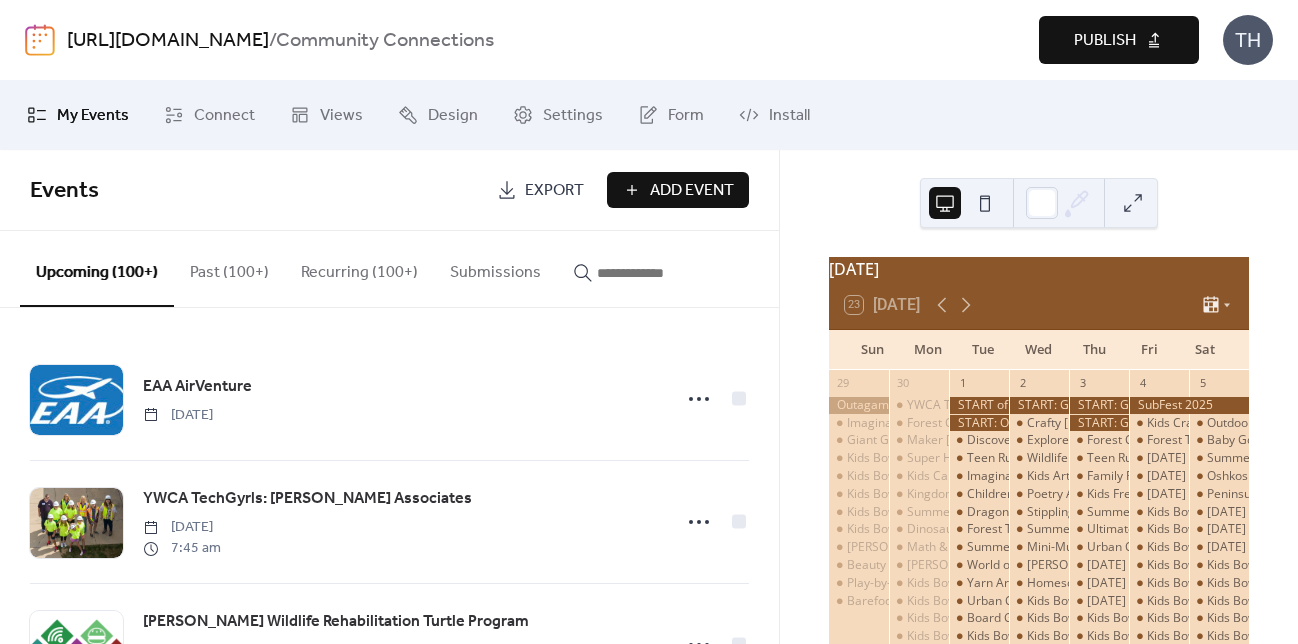 click at bounding box center [657, 273] 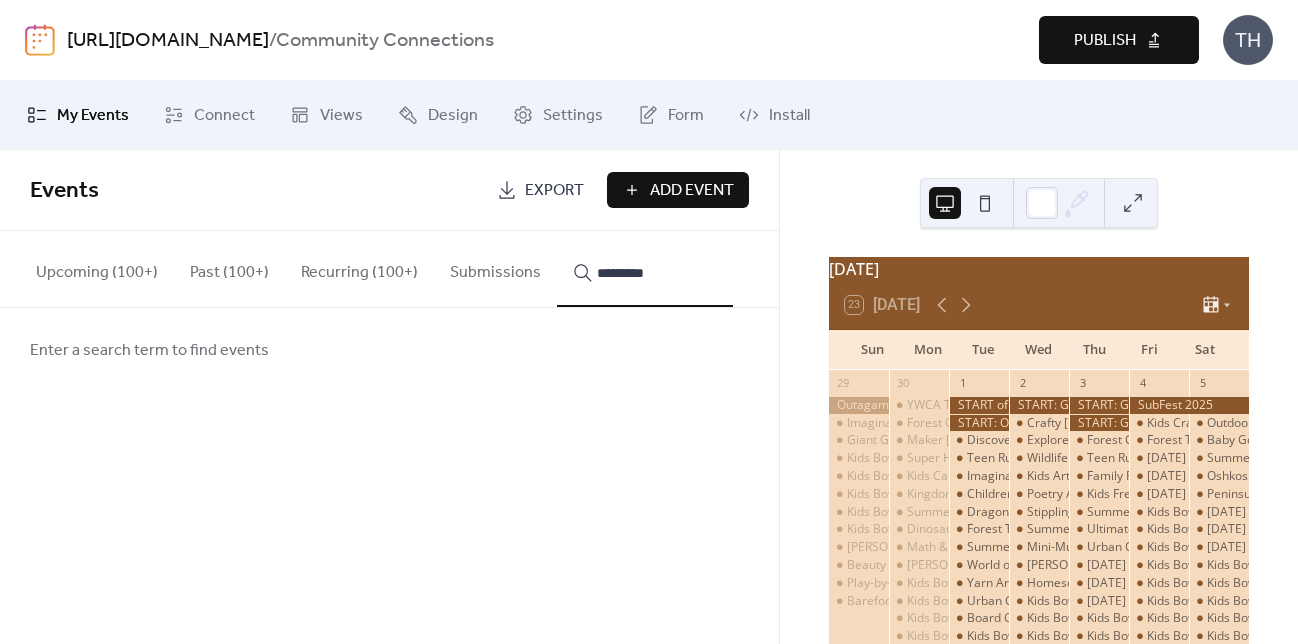 click on "********" at bounding box center [645, 269] 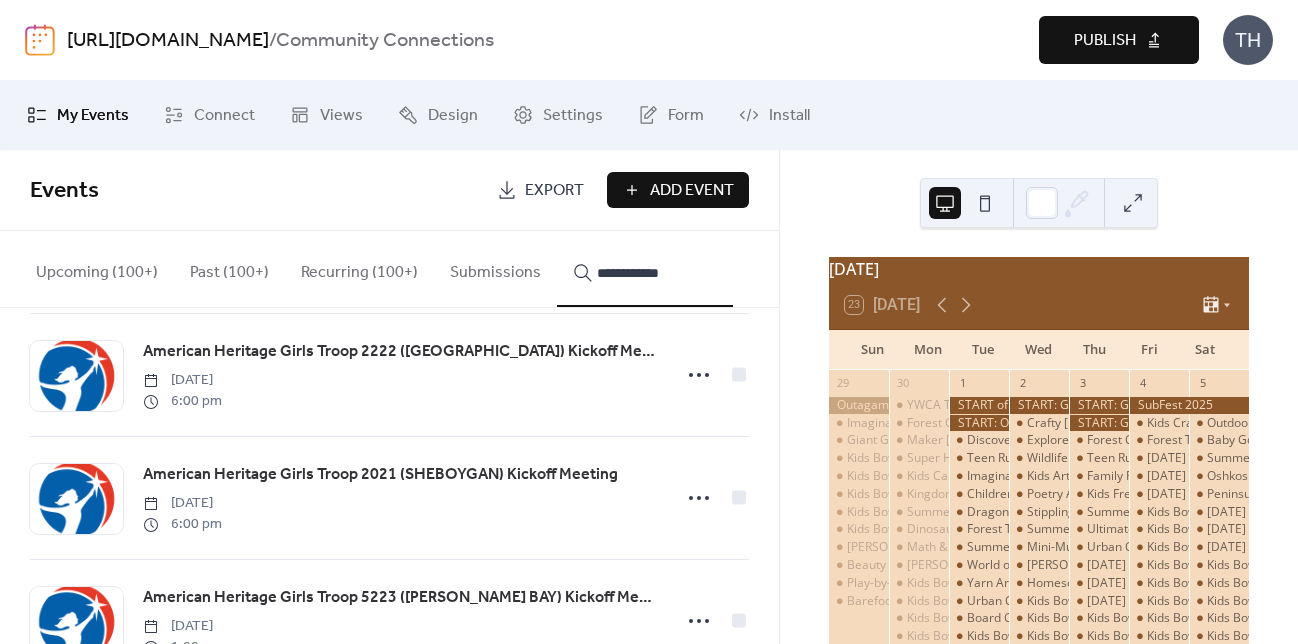scroll, scrollTop: 77, scrollLeft: 0, axis: vertical 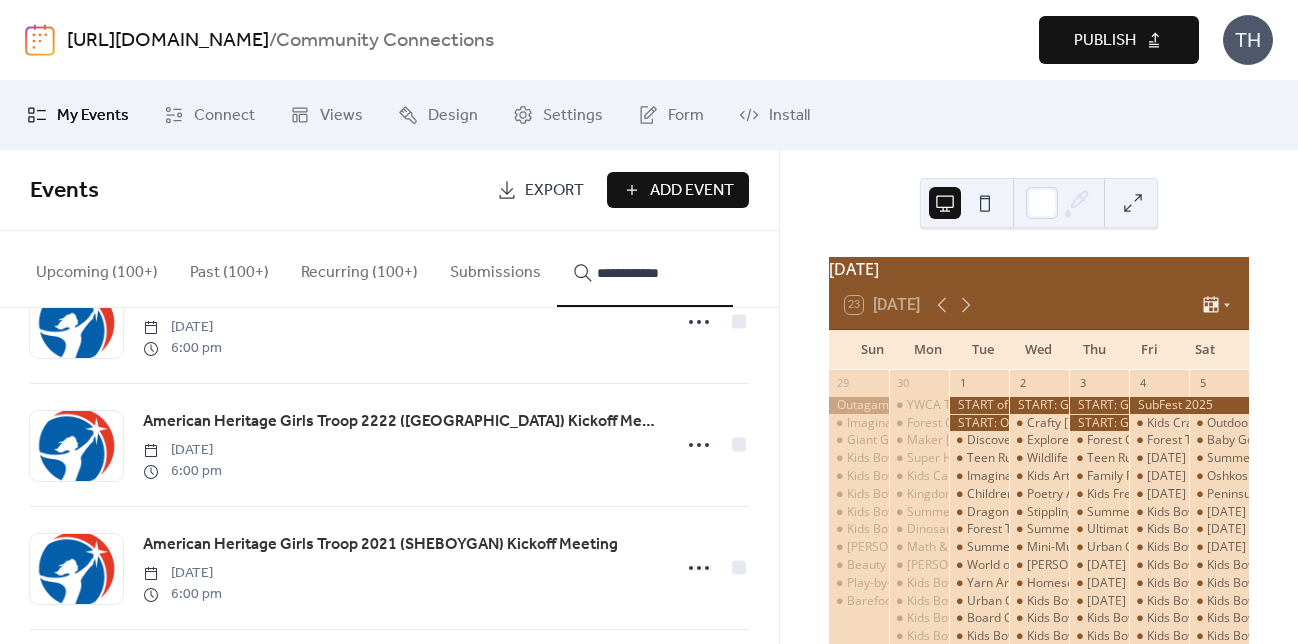 type on "**********" 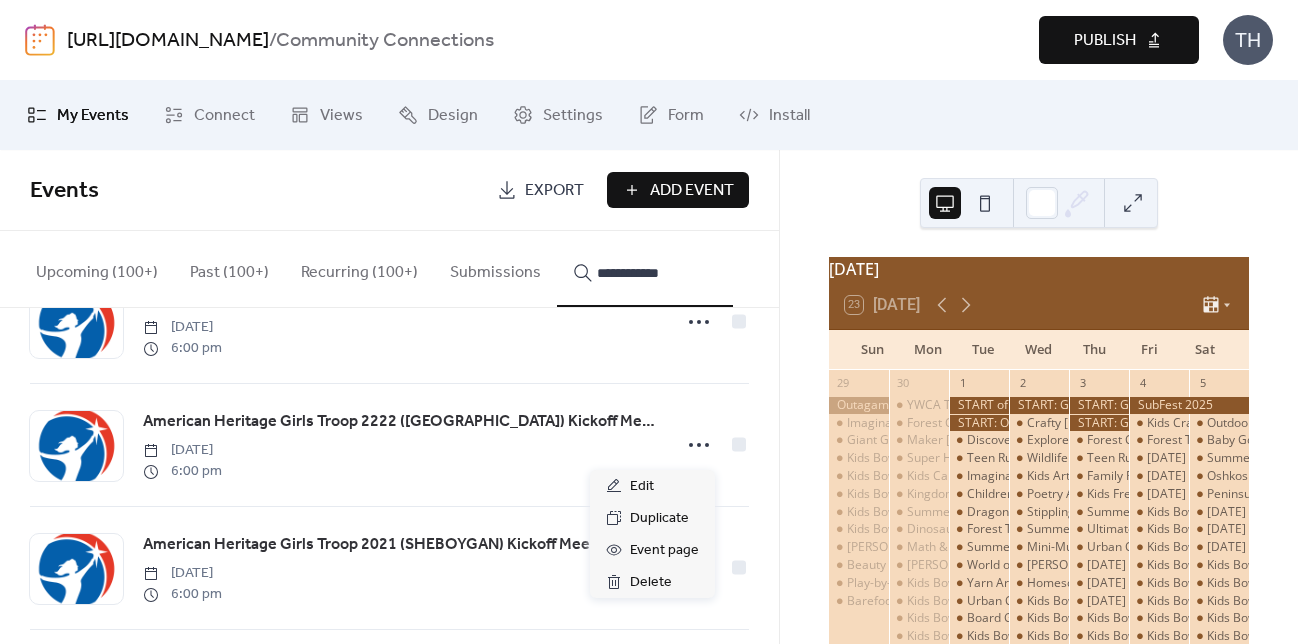 click 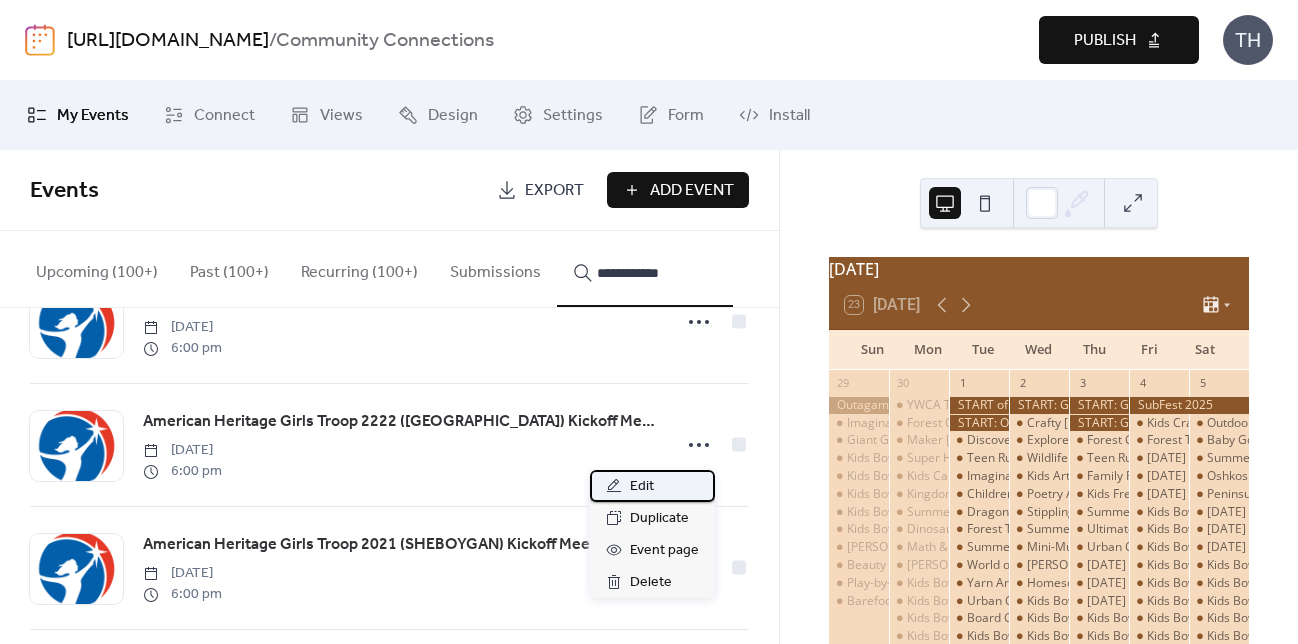 click on "Edit" at bounding box center [652, 486] 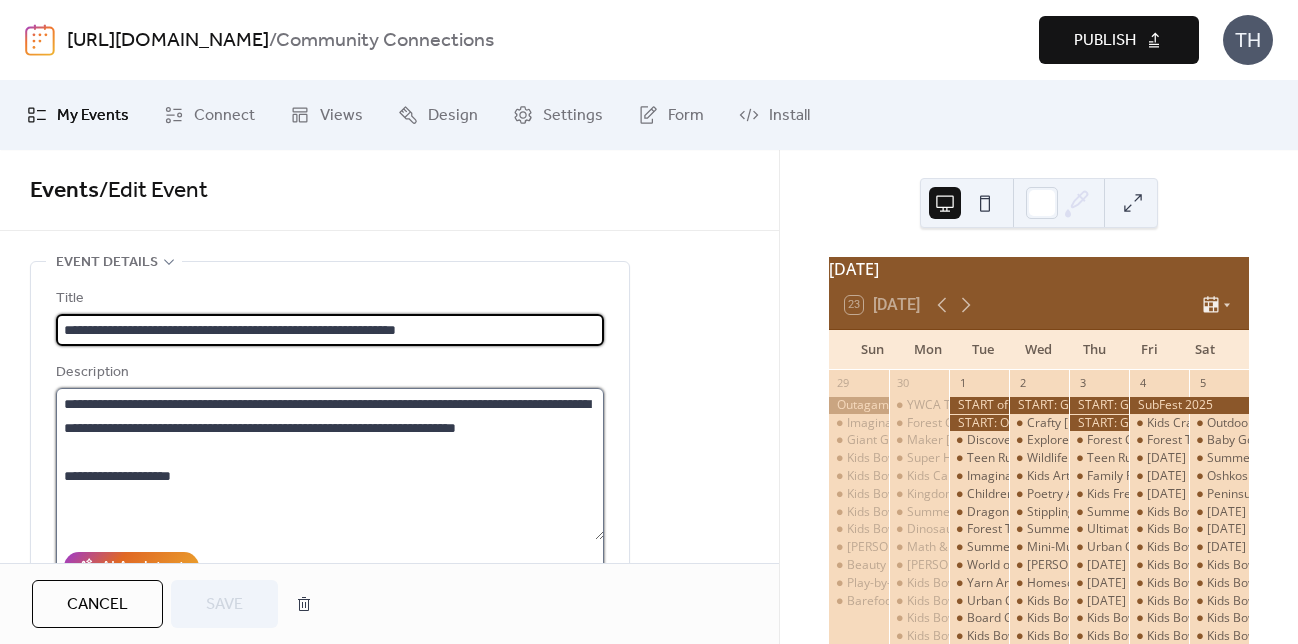click on "**********" at bounding box center [330, 464] 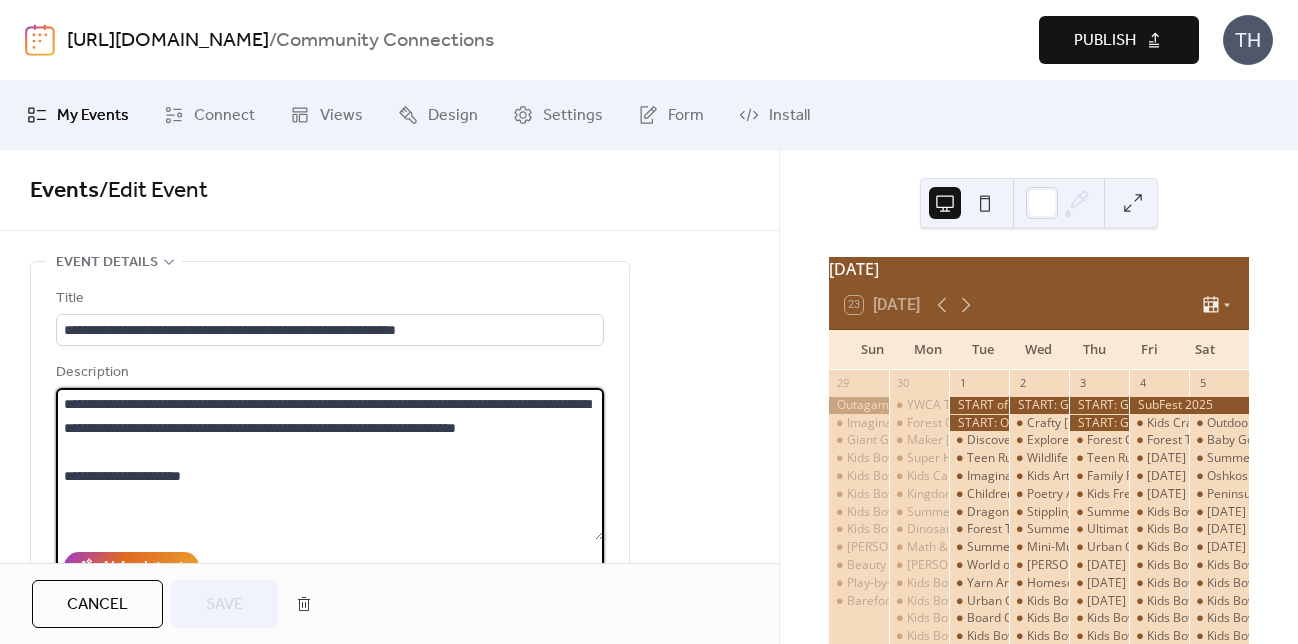 scroll, scrollTop: 21, scrollLeft: 0, axis: vertical 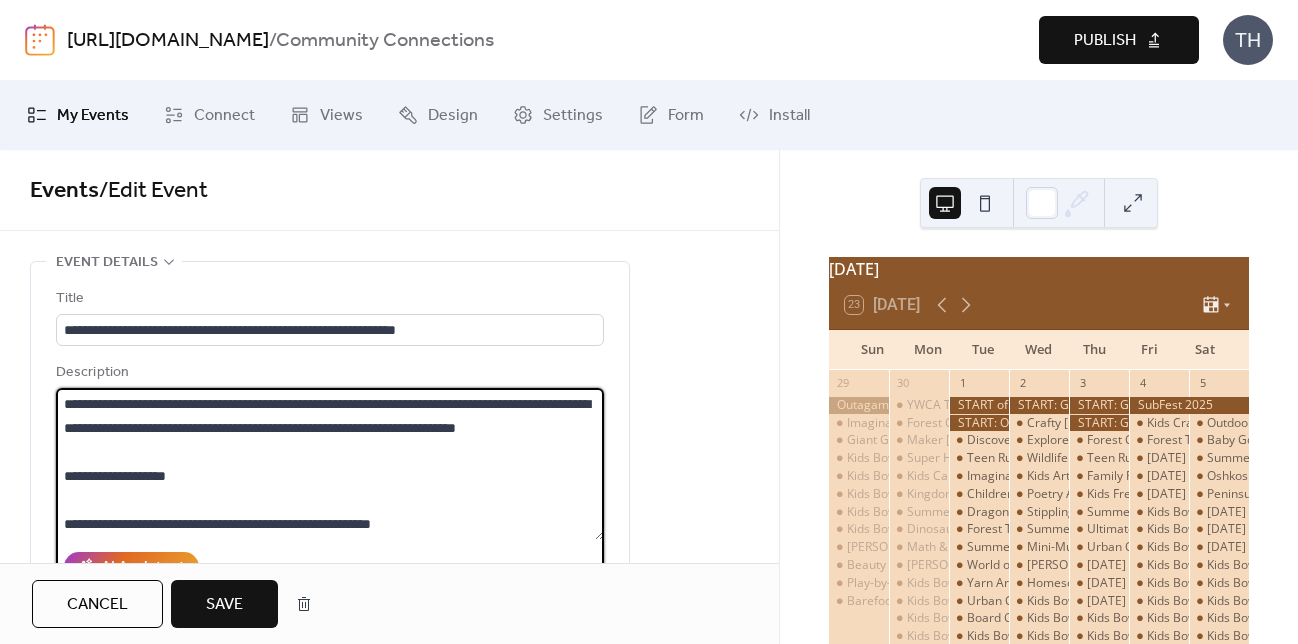 type on "**********" 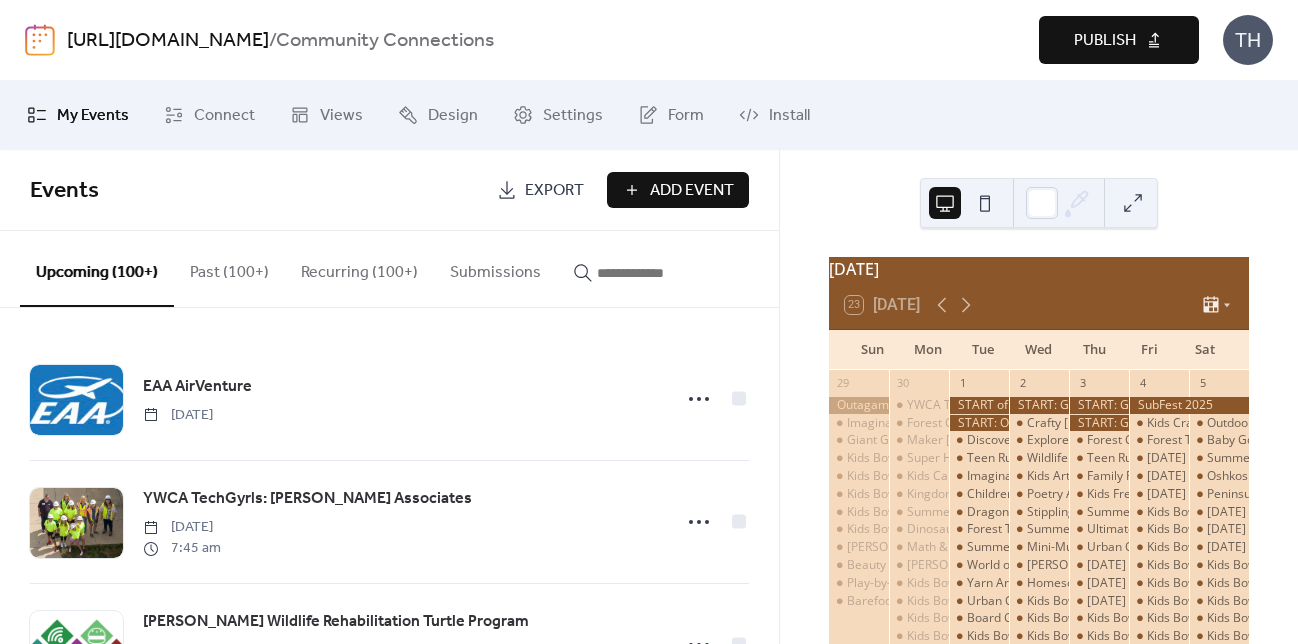 click at bounding box center (657, 273) 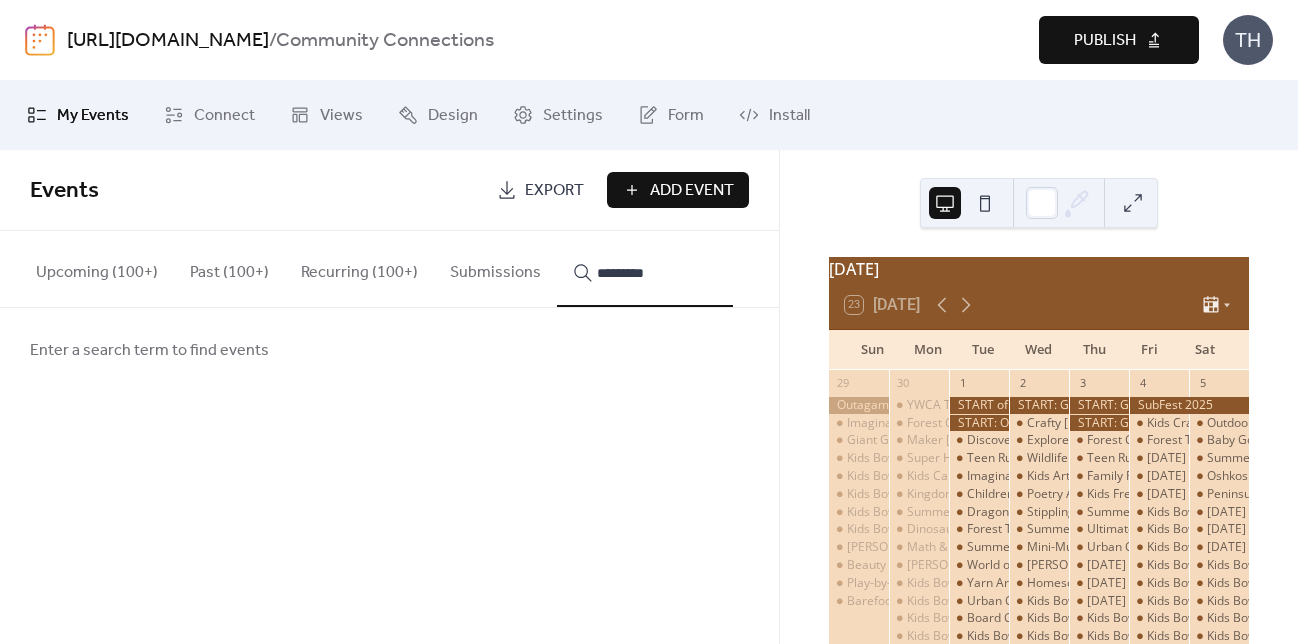 click on "**********" at bounding box center (645, 269) 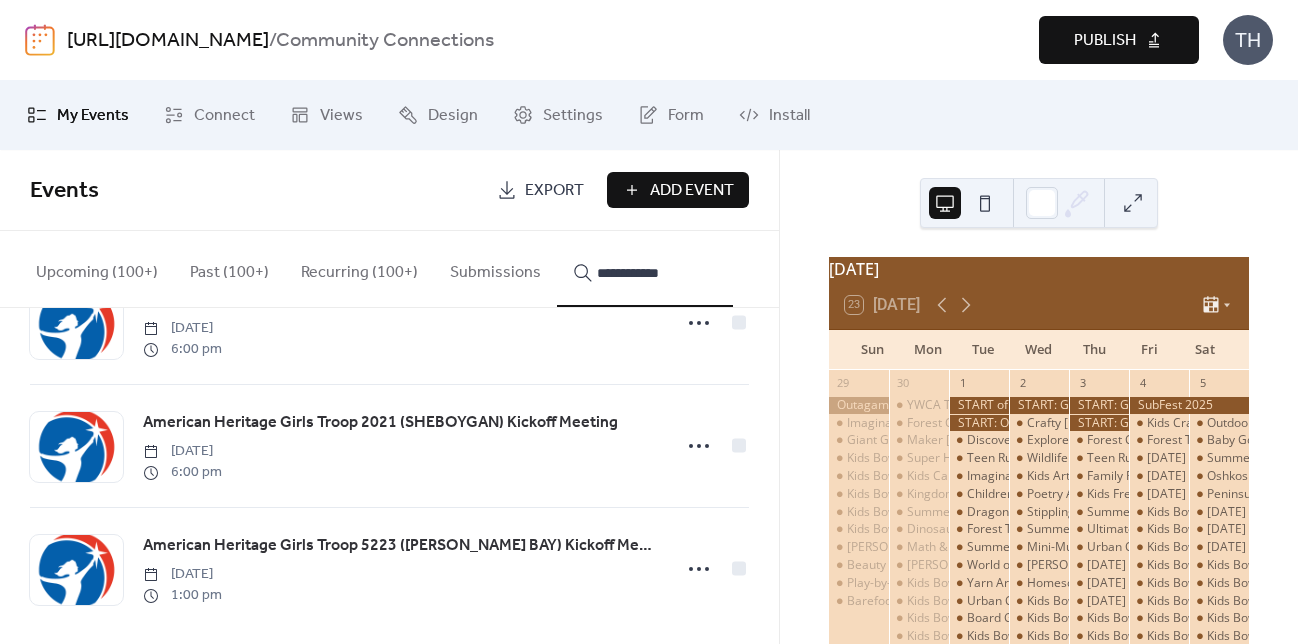 scroll, scrollTop: 217, scrollLeft: 0, axis: vertical 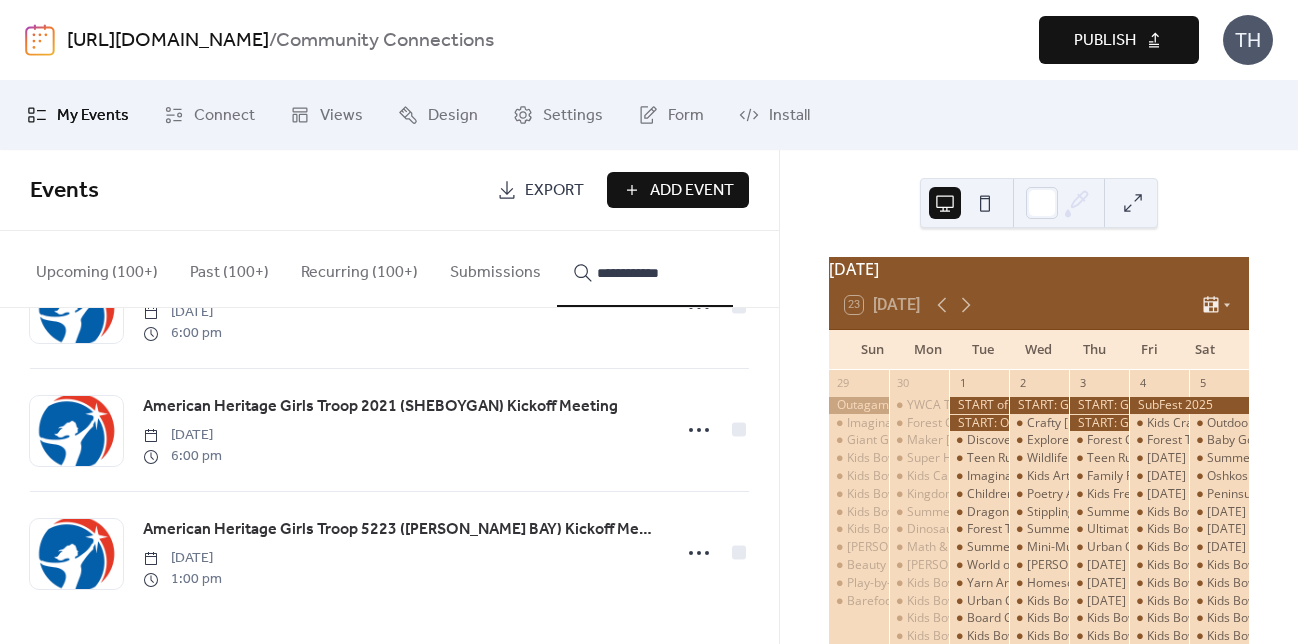 type on "**********" 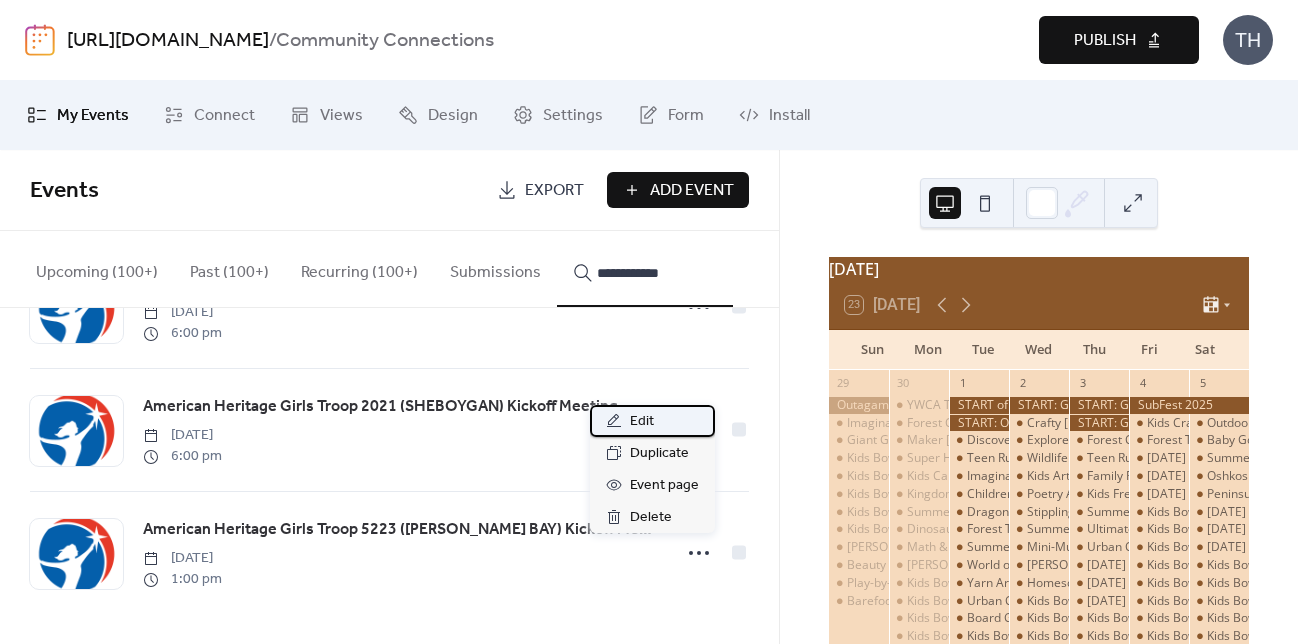 click on "Edit" at bounding box center (652, 421) 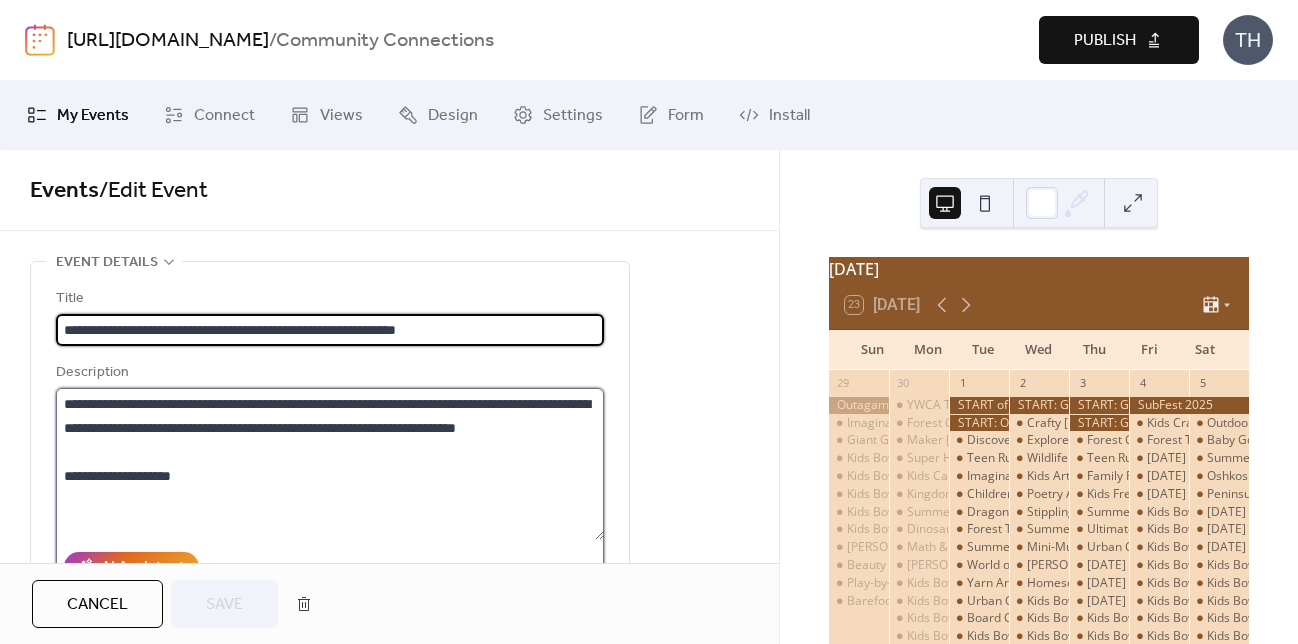 click on "**********" at bounding box center (330, 464) 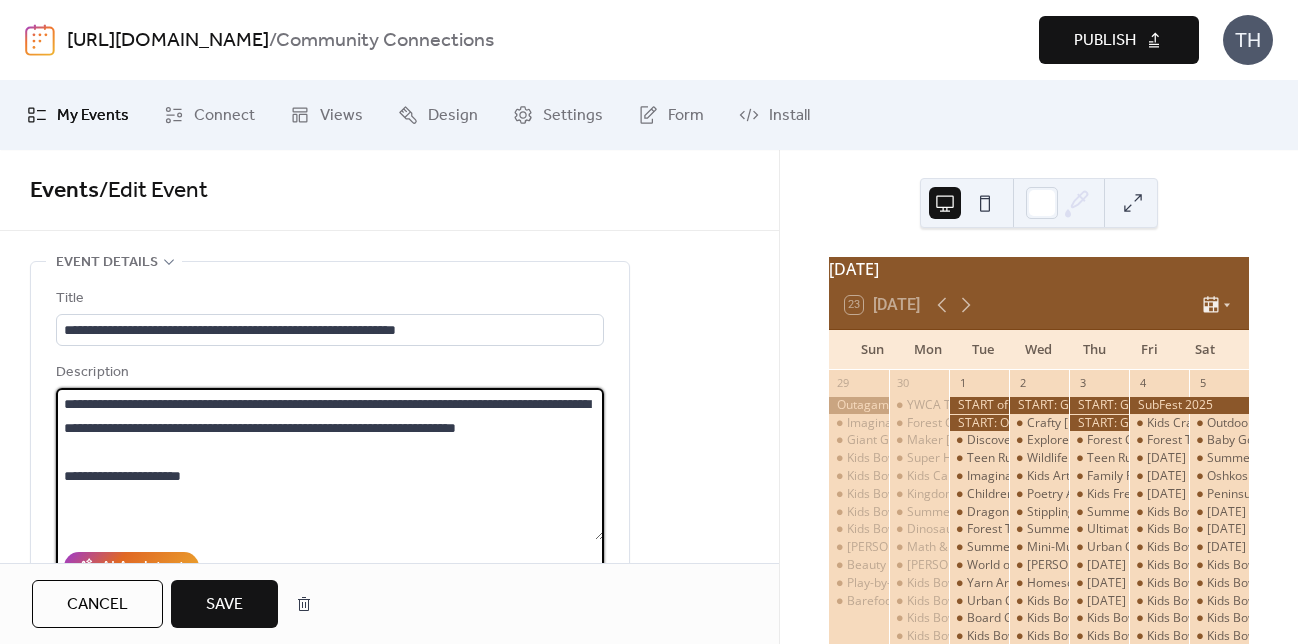 scroll, scrollTop: 21, scrollLeft: 0, axis: vertical 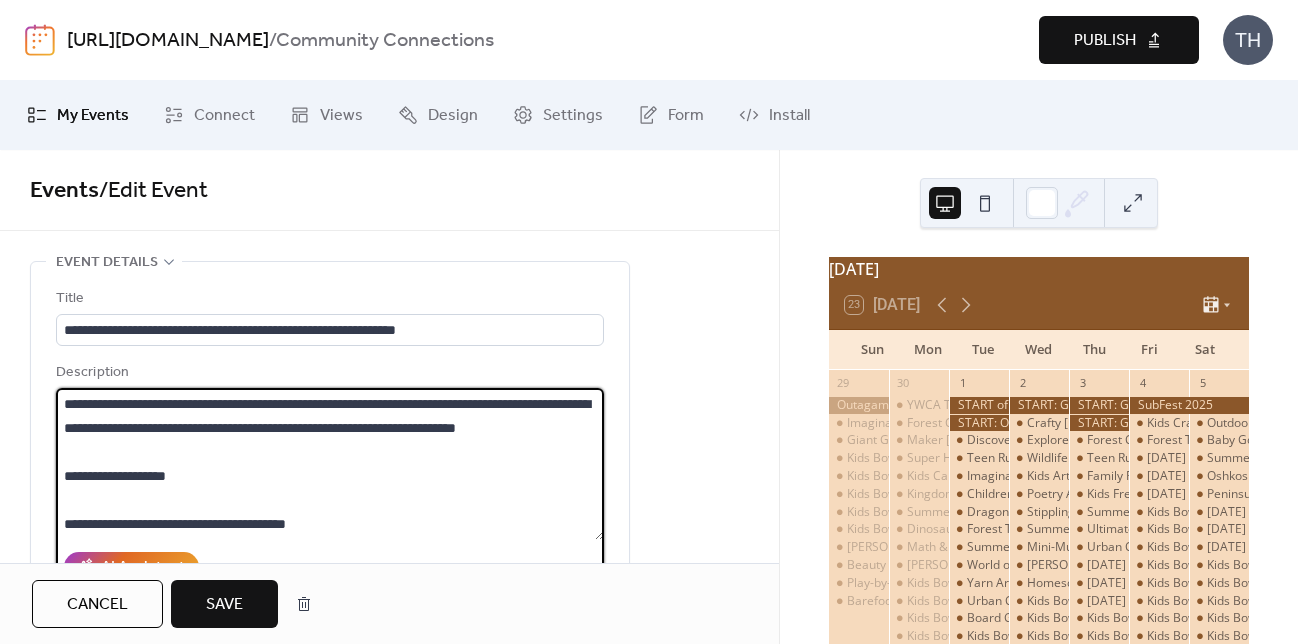 paste on "**********" 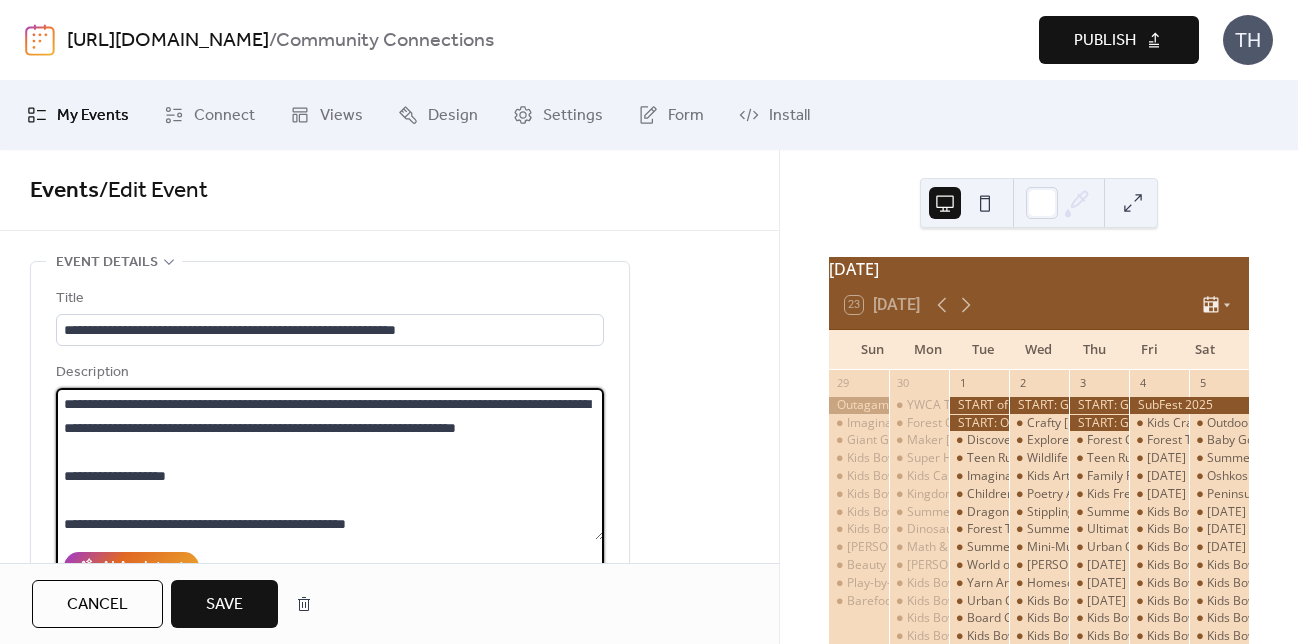 type on "**********" 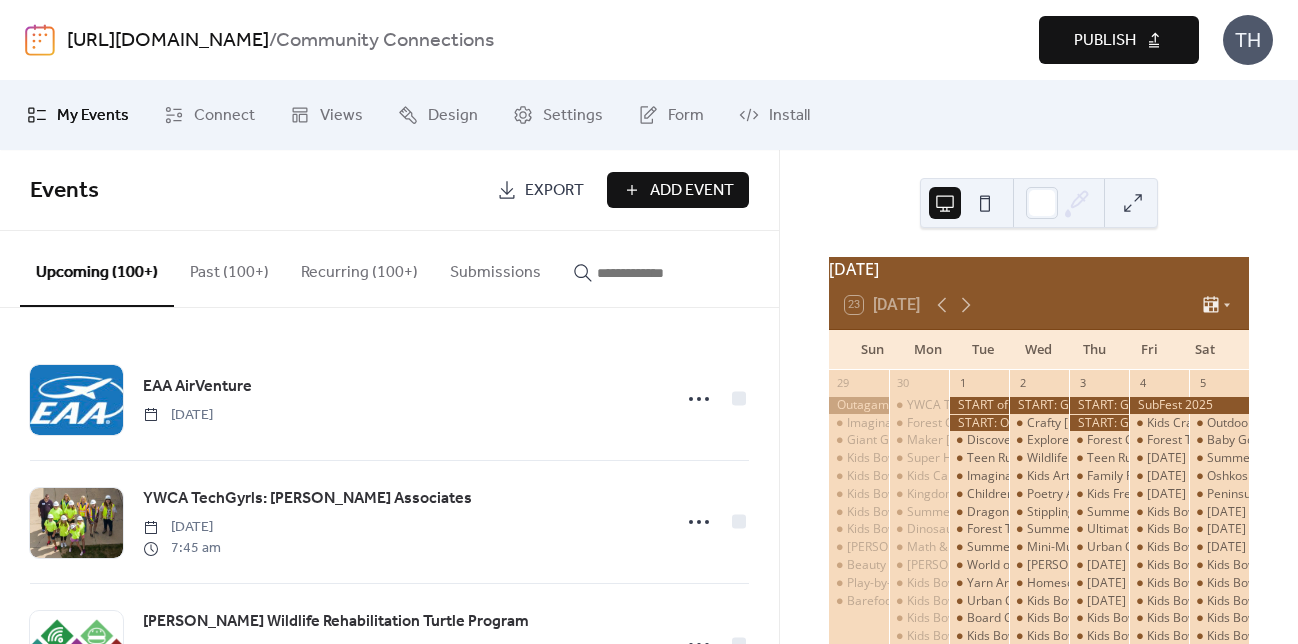 click at bounding box center [657, 273] 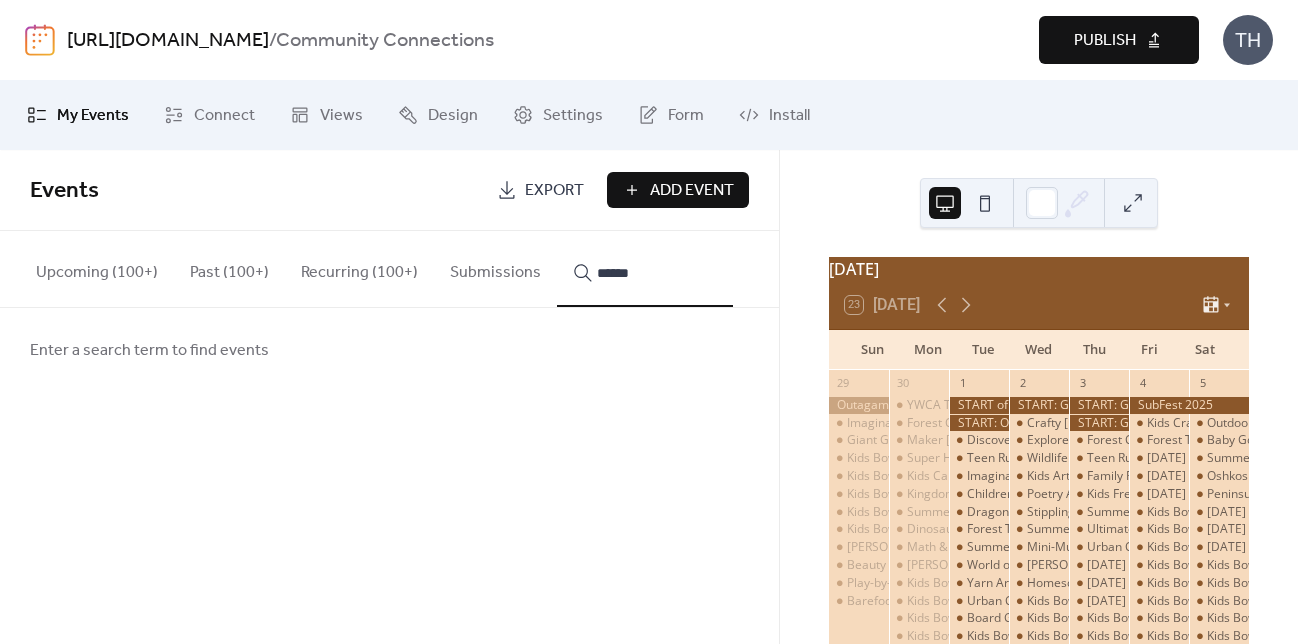 click on "*******" at bounding box center (645, 269) 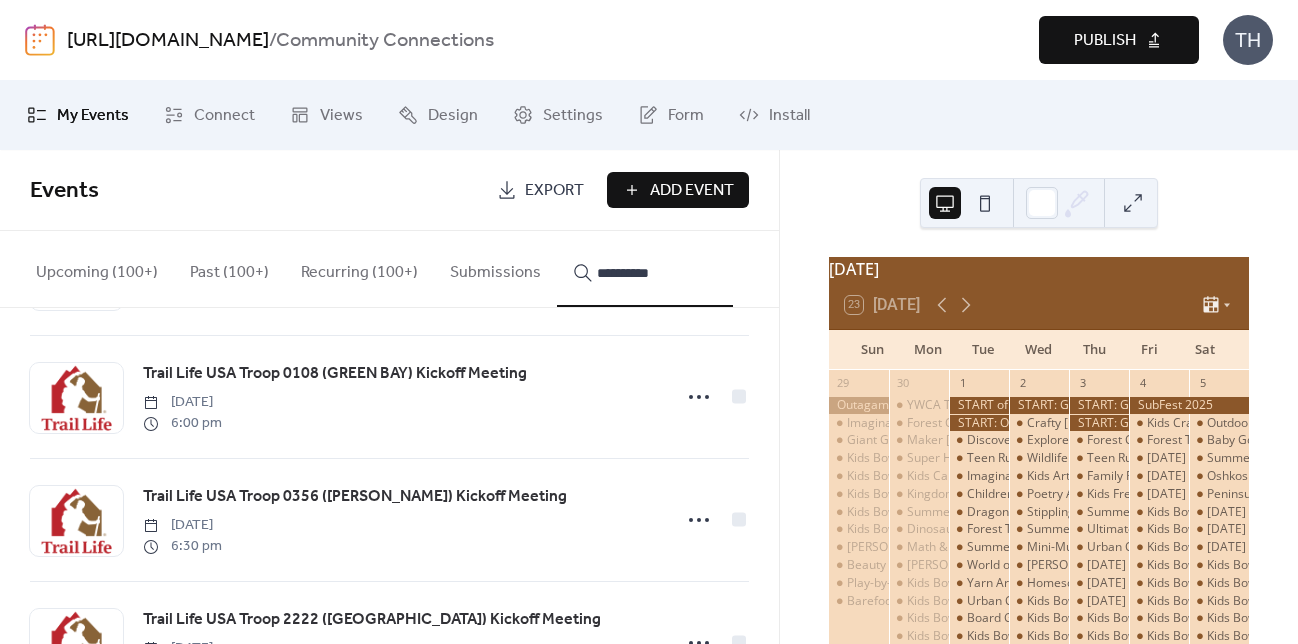 scroll, scrollTop: 509, scrollLeft: 0, axis: vertical 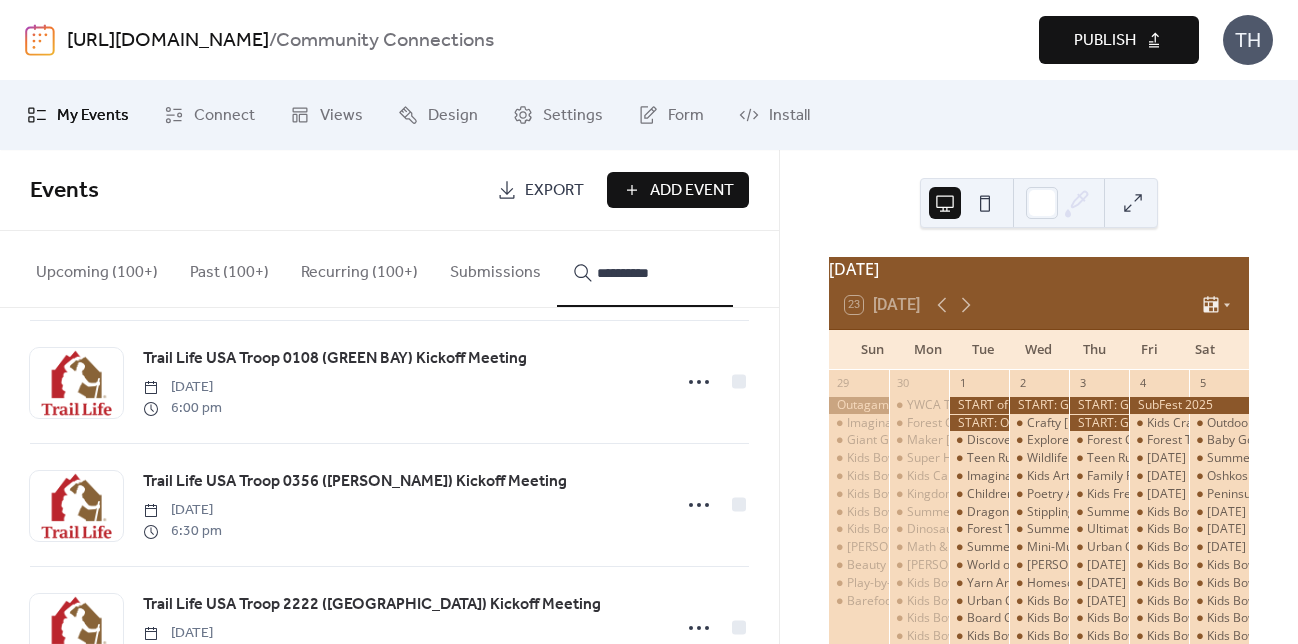 type on "**********" 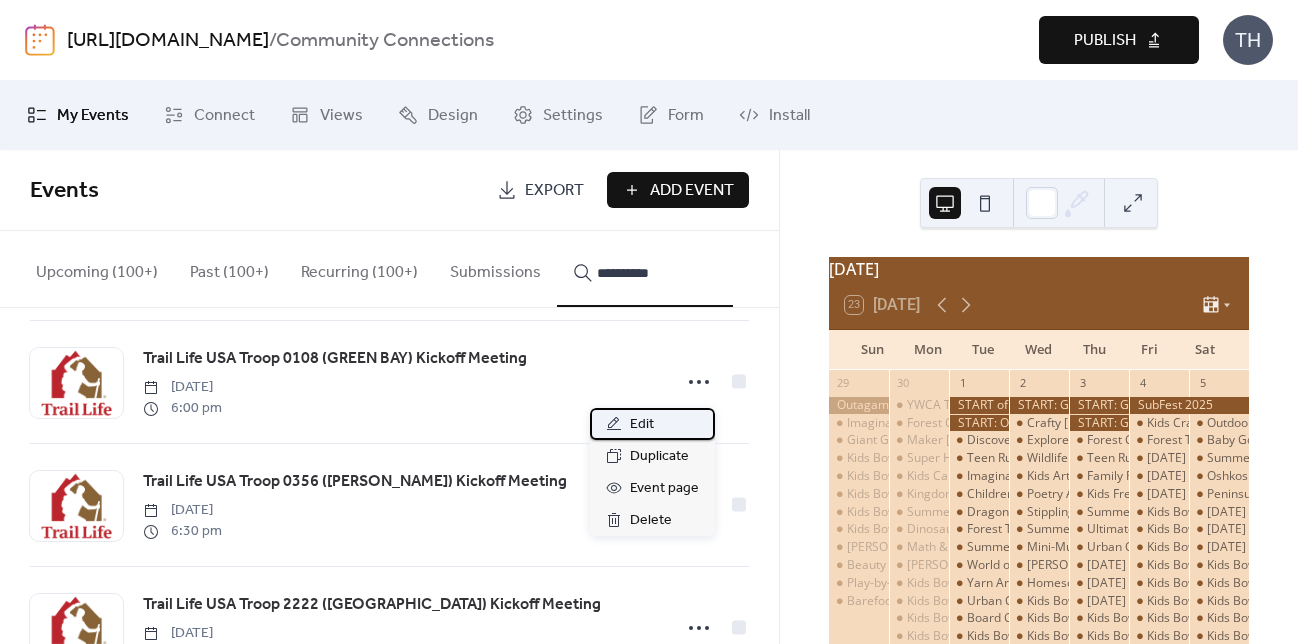 click on "Edit" at bounding box center (652, 424) 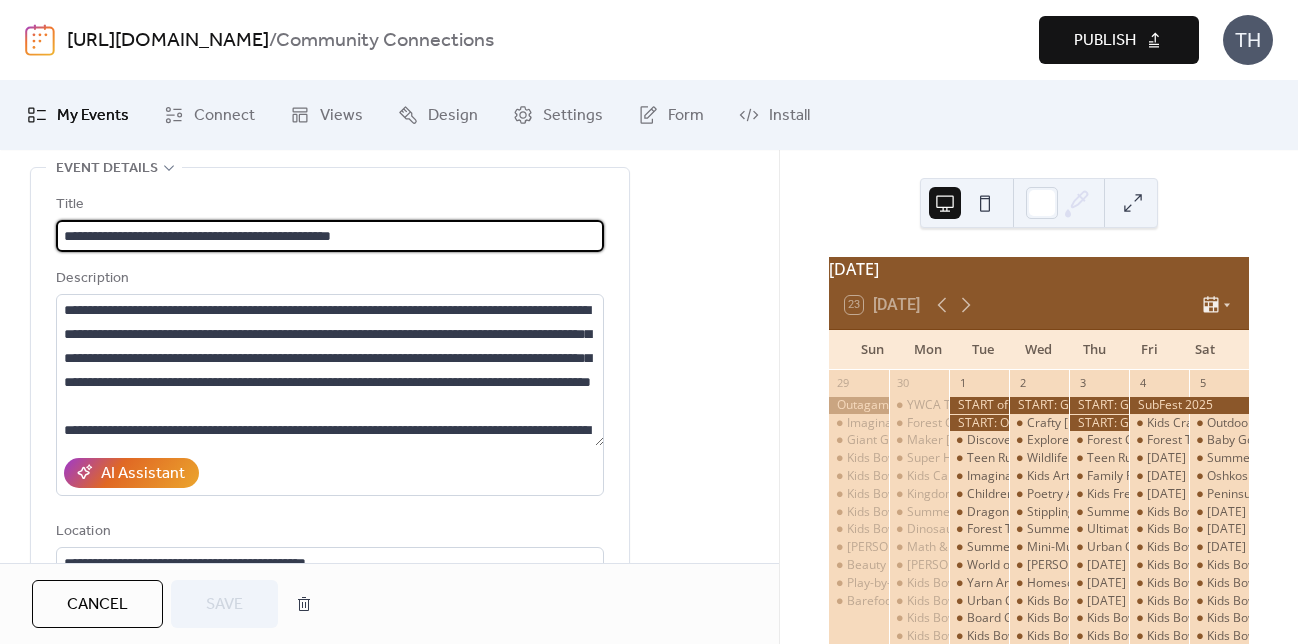 scroll, scrollTop: 96, scrollLeft: 0, axis: vertical 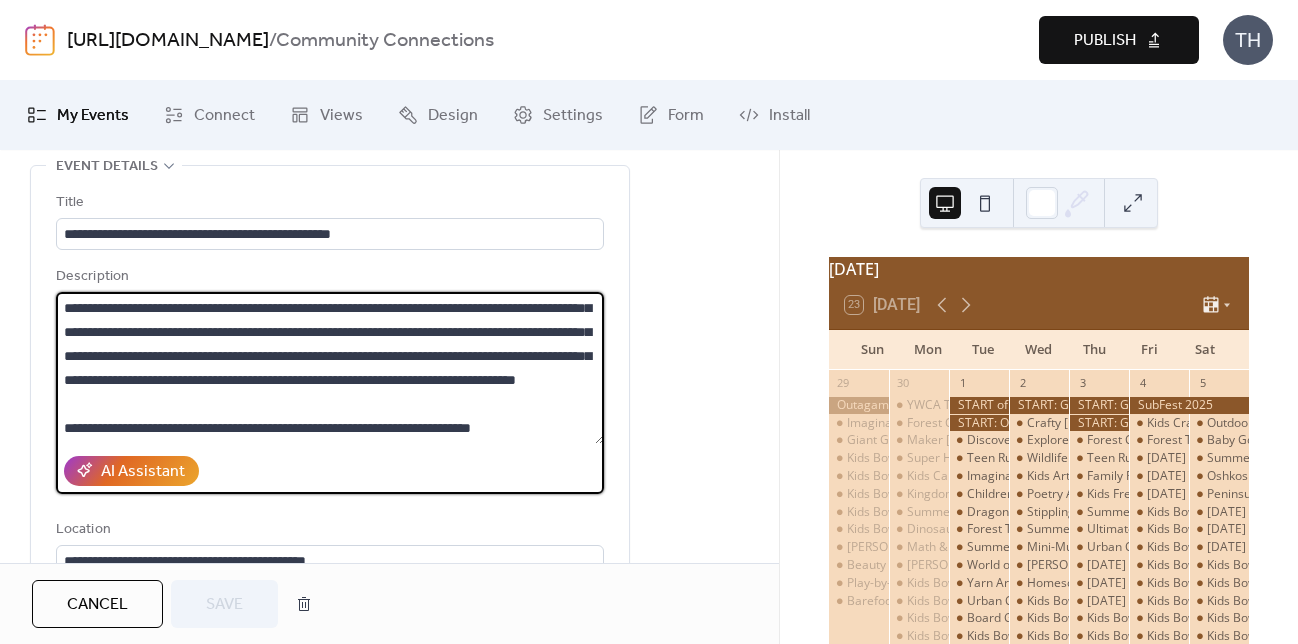 click on "Cancel" at bounding box center (97, 605) 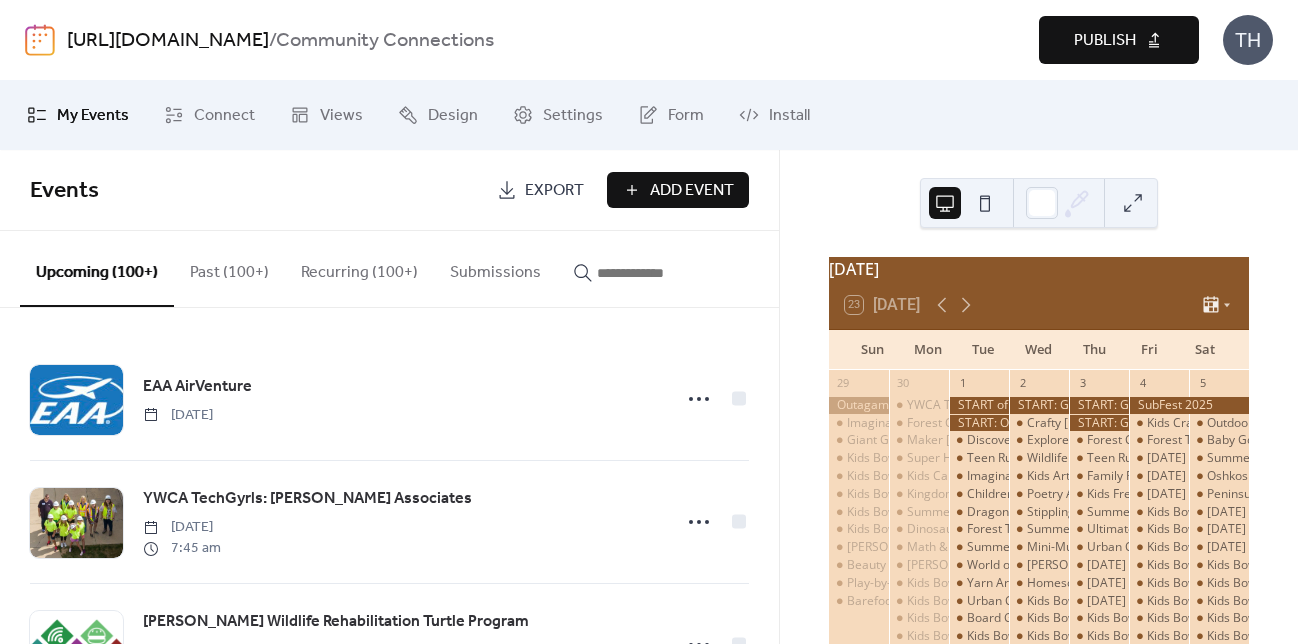 click at bounding box center [657, 273] 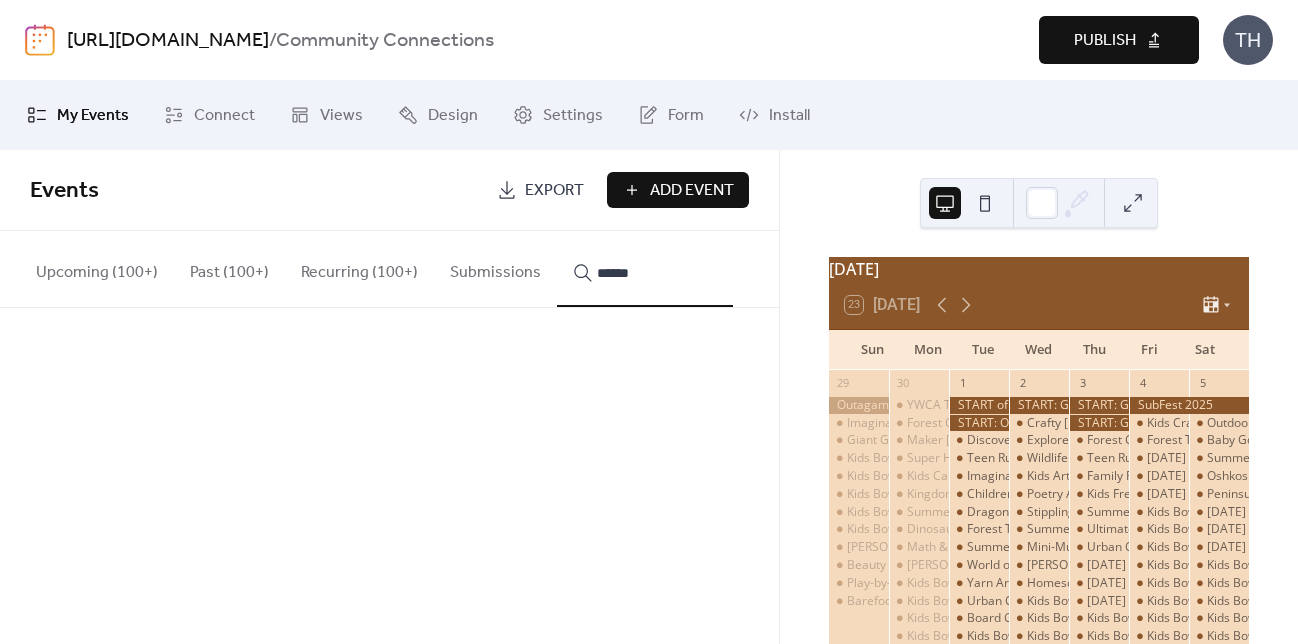 click on "*******" at bounding box center (645, 269) 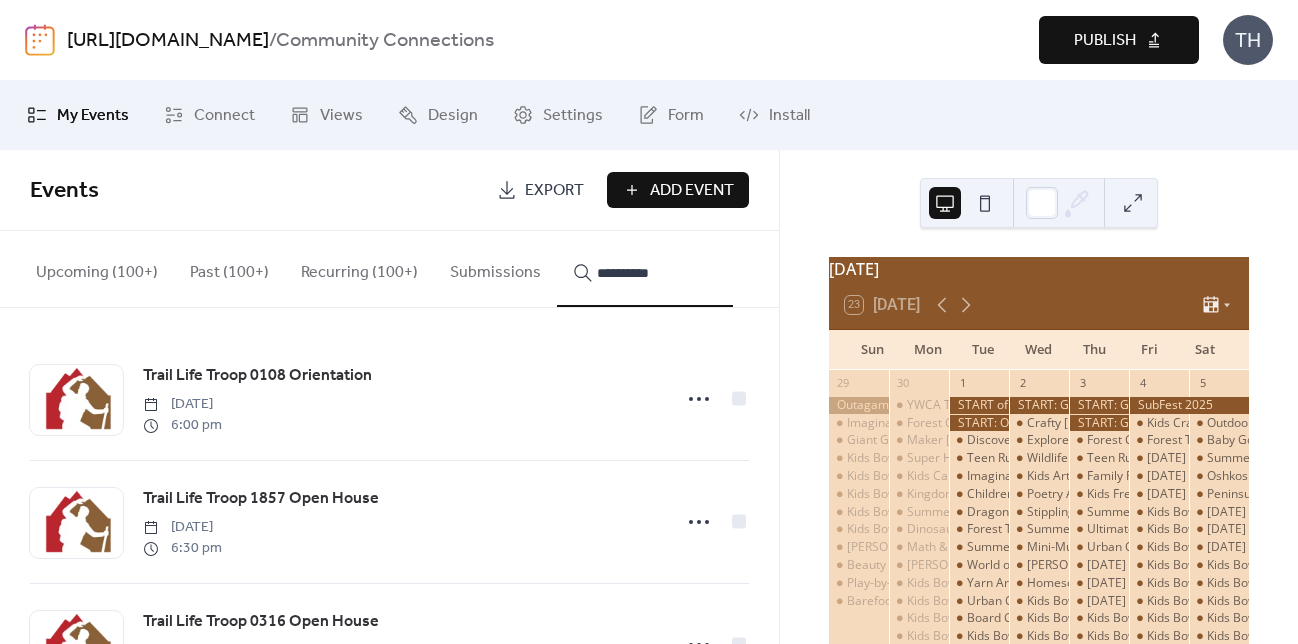 type on "**********" 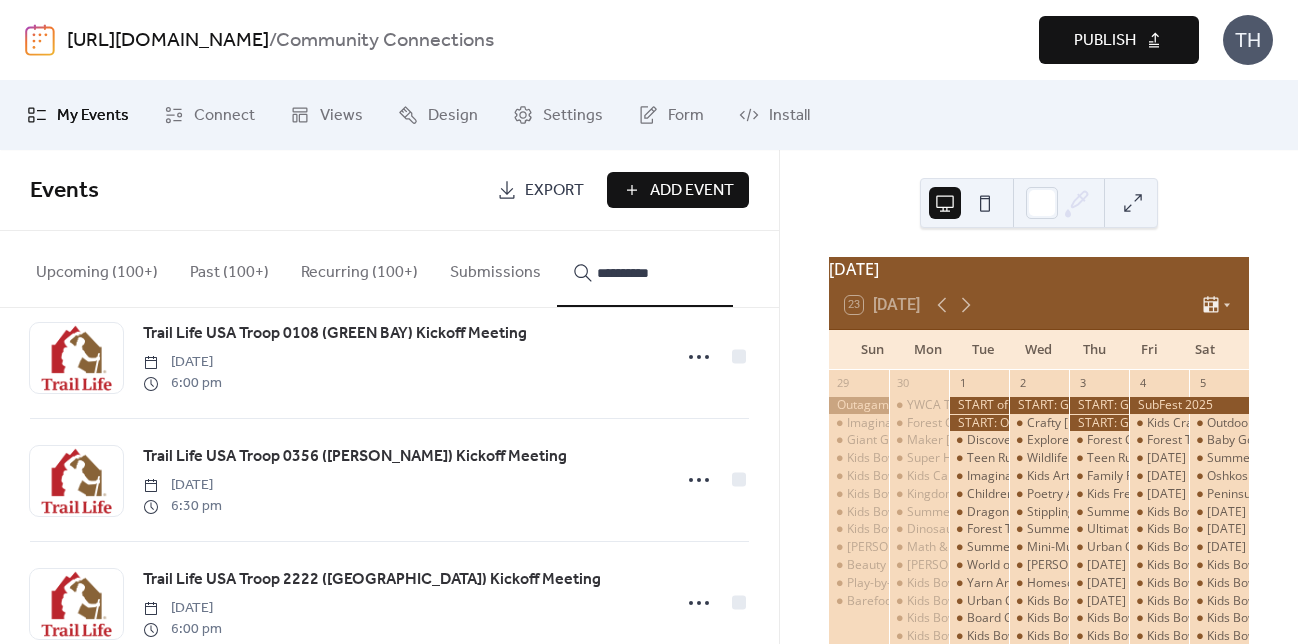 scroll, scrollTop: 588, scrollLeft: 0, axis: vertical 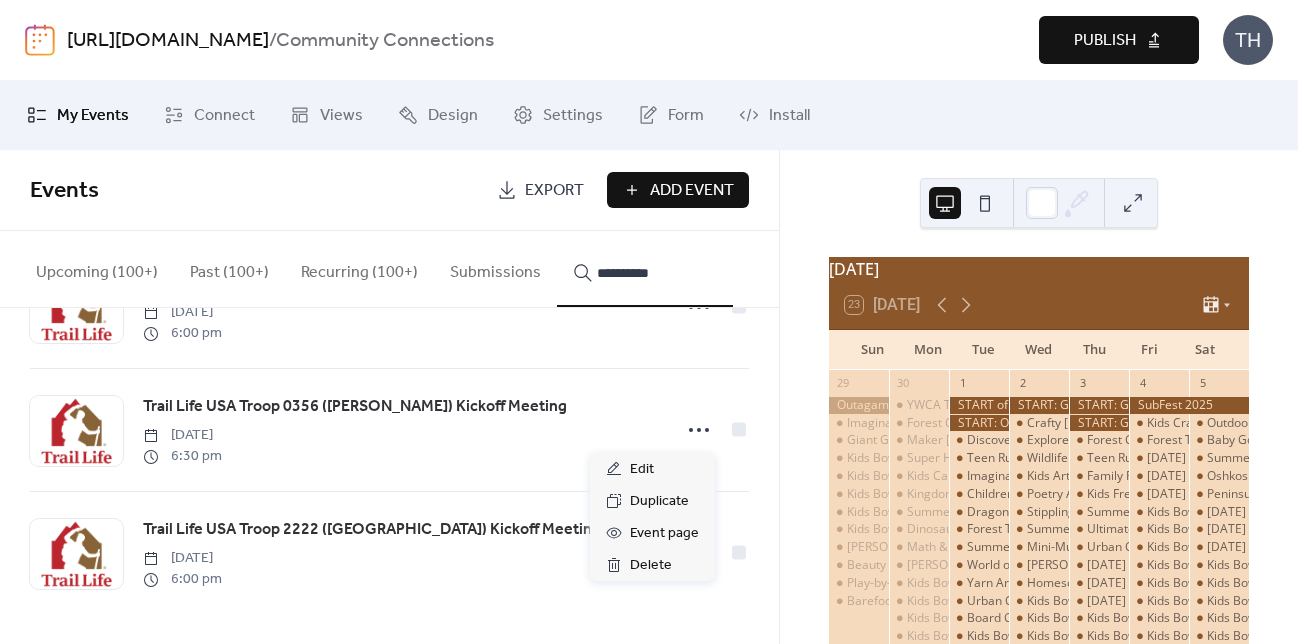click 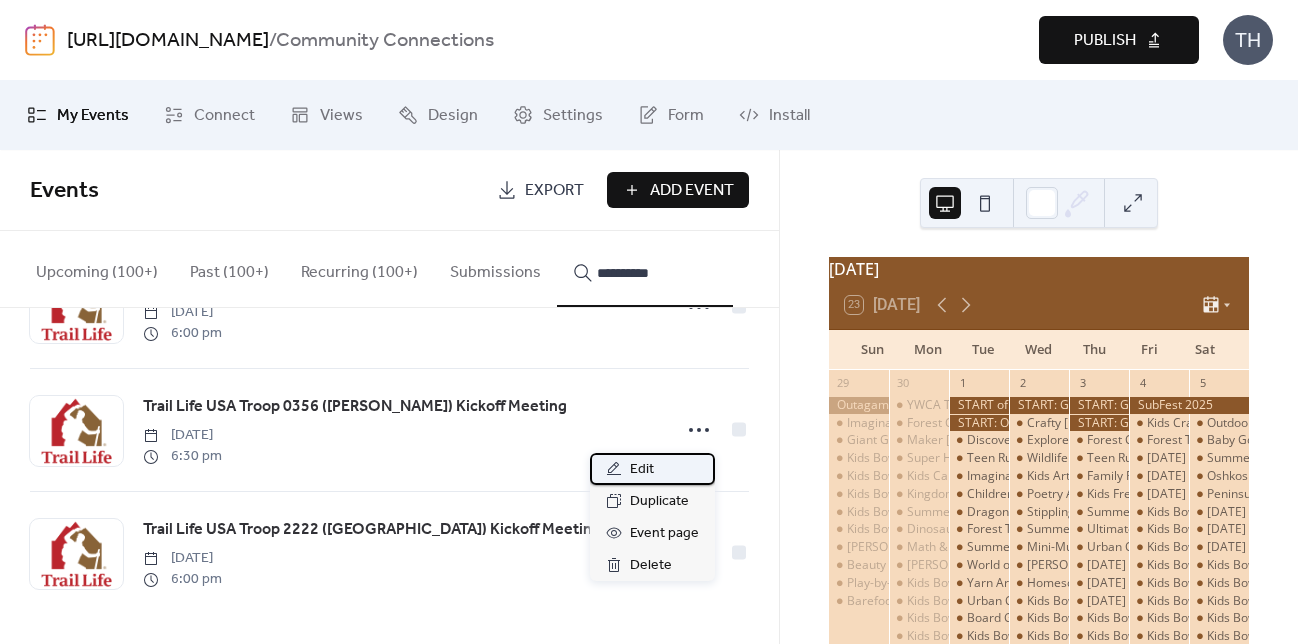 click on "Edit" at bounding box center [652, 469] 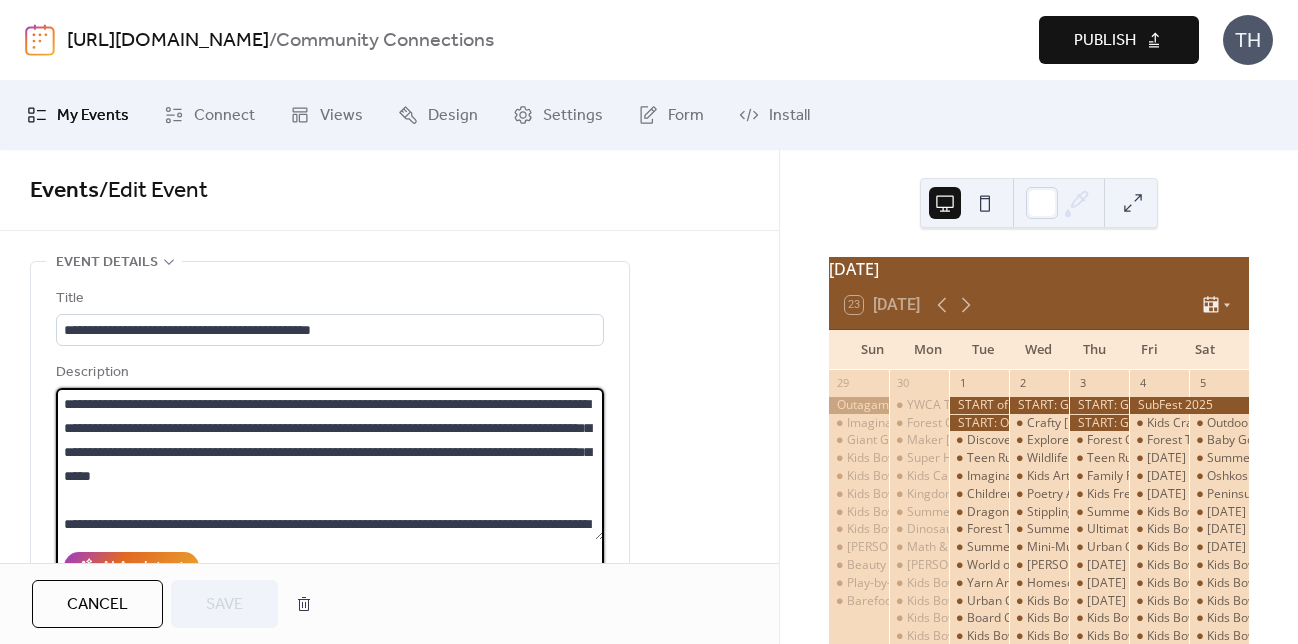 scroll, scrollTop: 48, scrollLeft: 0, axis: vertical 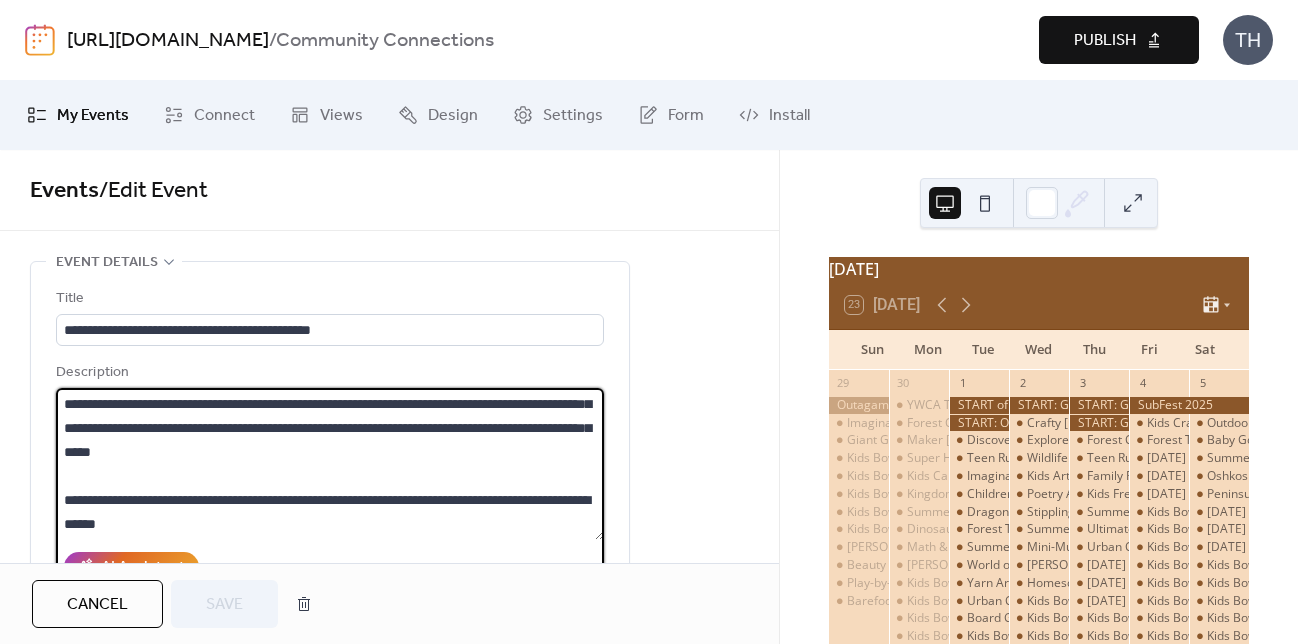 click on "Cancel" at bounding box center (97, 604) 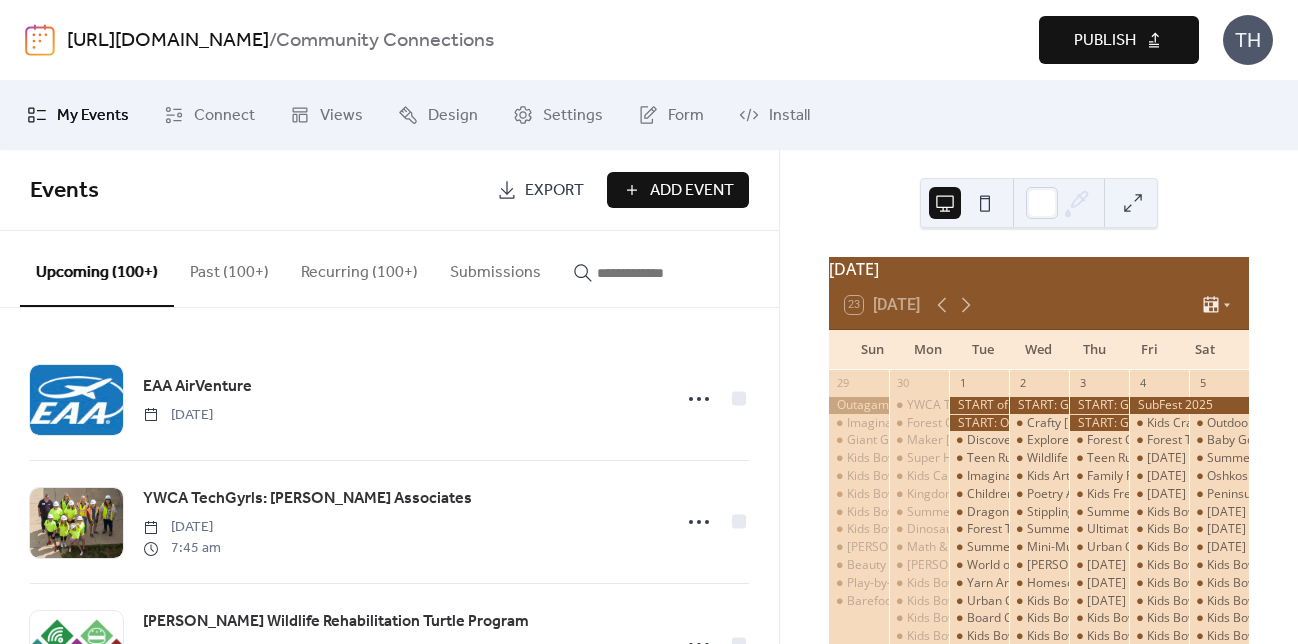 click at bounding box center [657, 273] 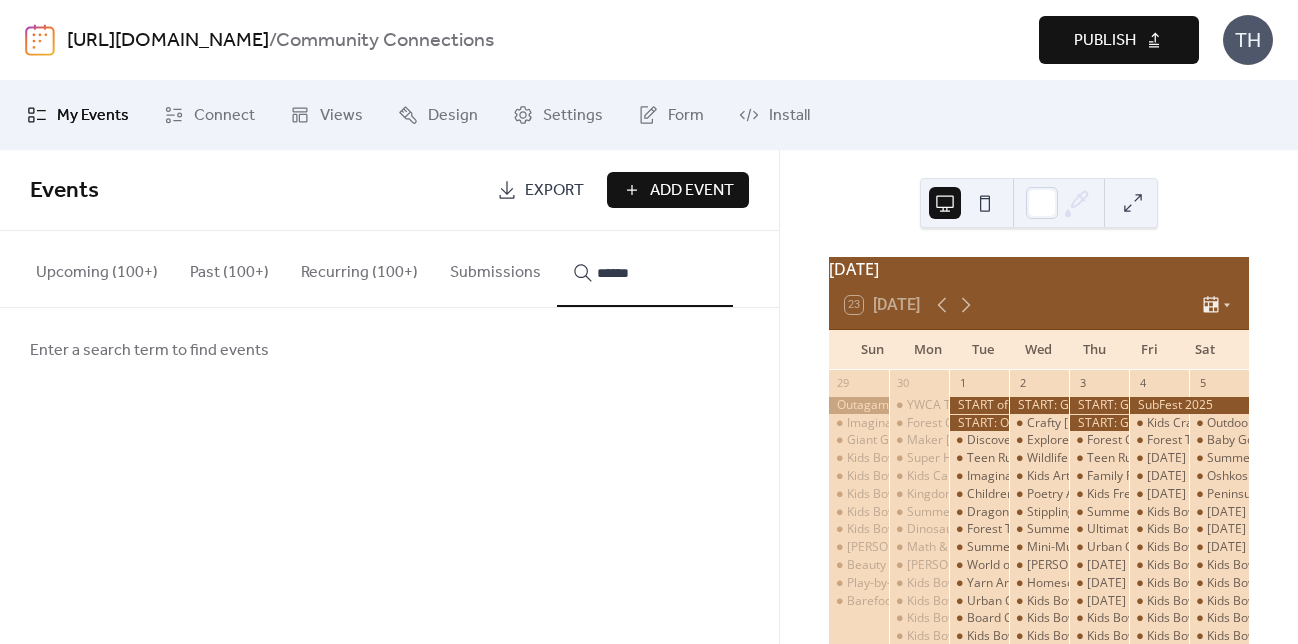 click on "*******" at bounding box center [645, 269] 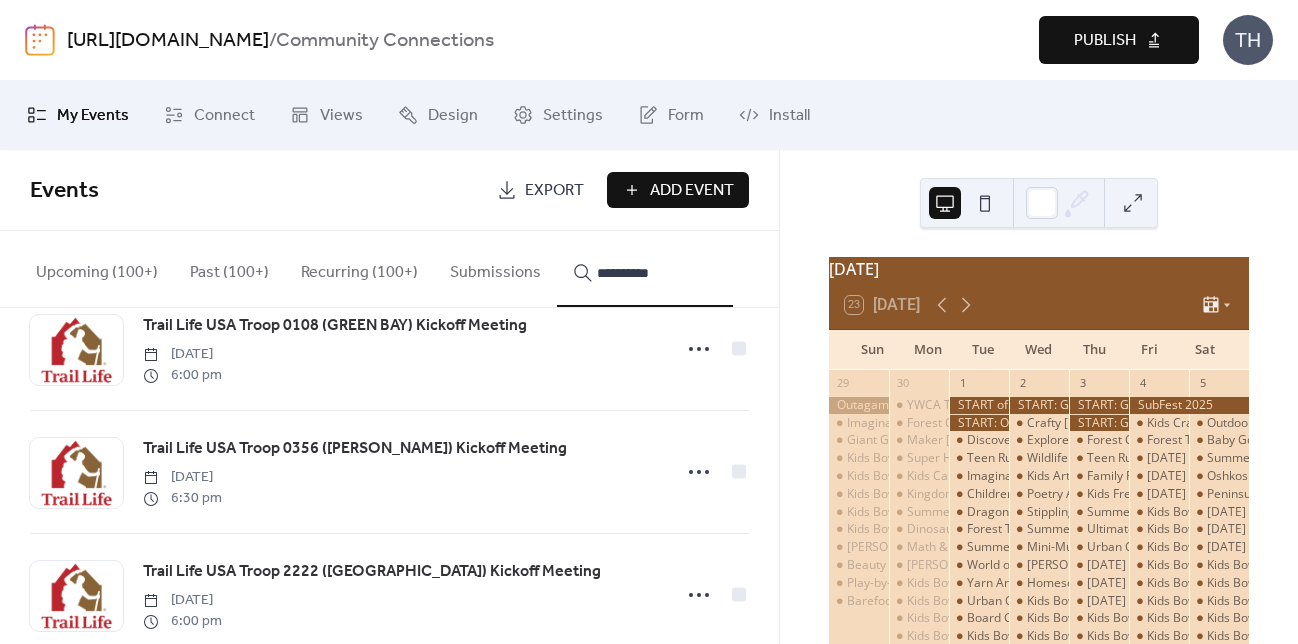 scroll, scrollTop: 588, scrollLeft: 0, axis: vertical 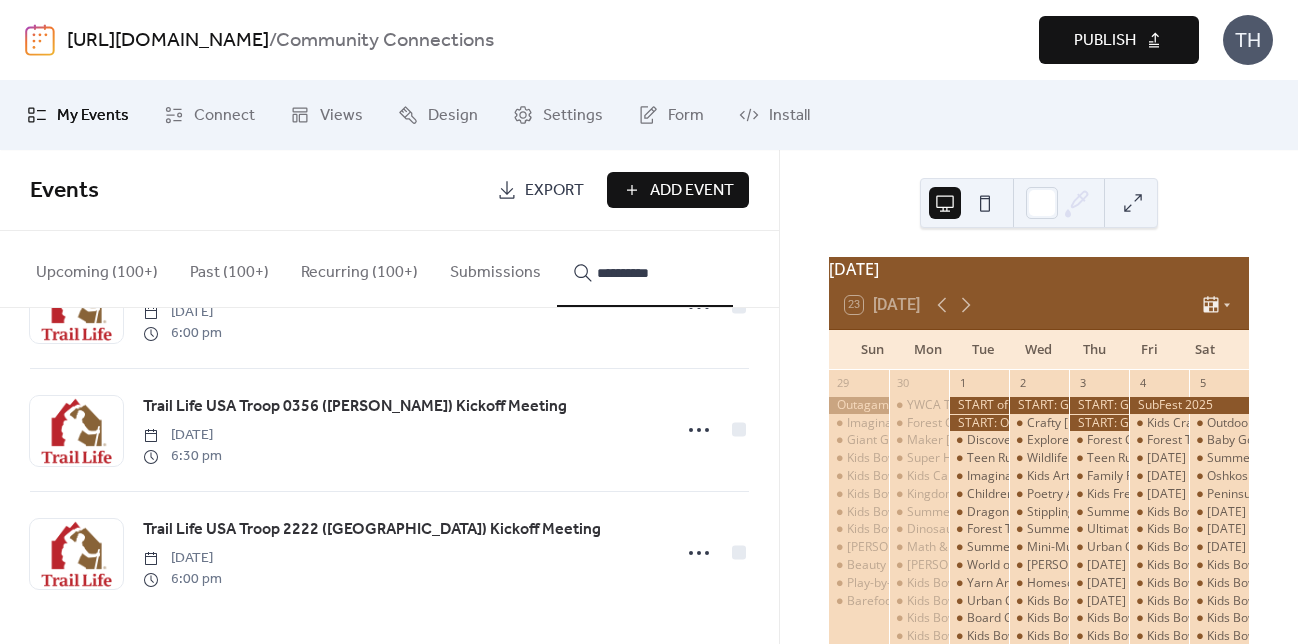 type on "**********" 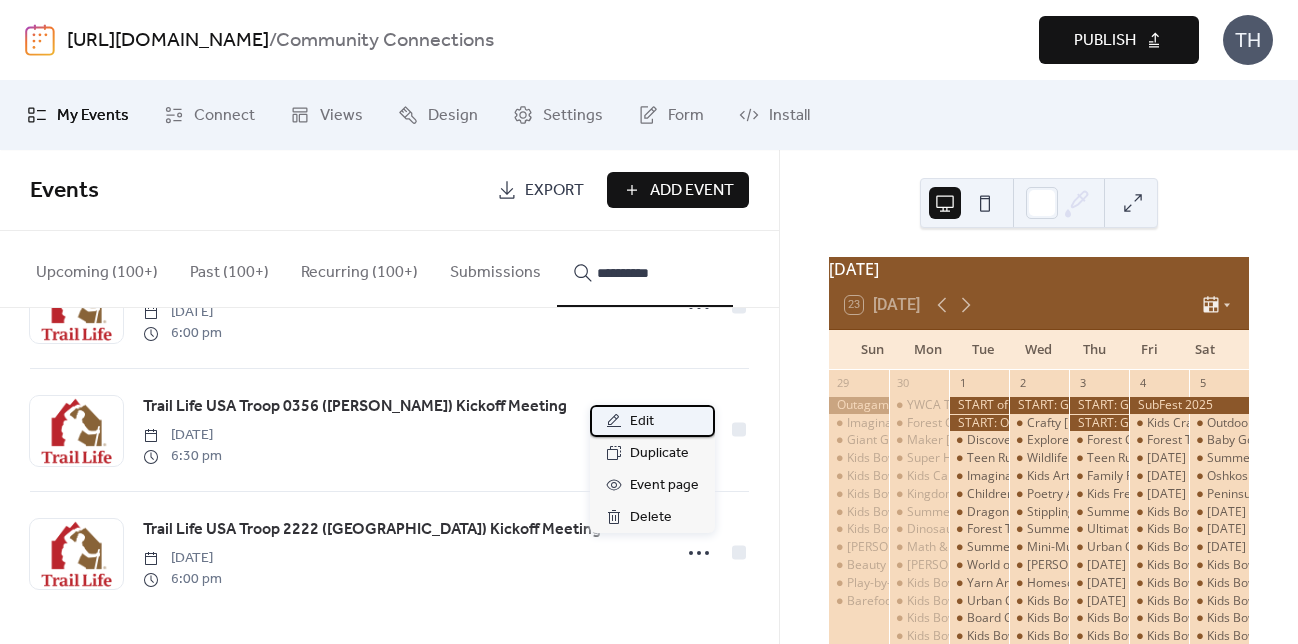 click on "Edit" at bounding box center (652, 421) 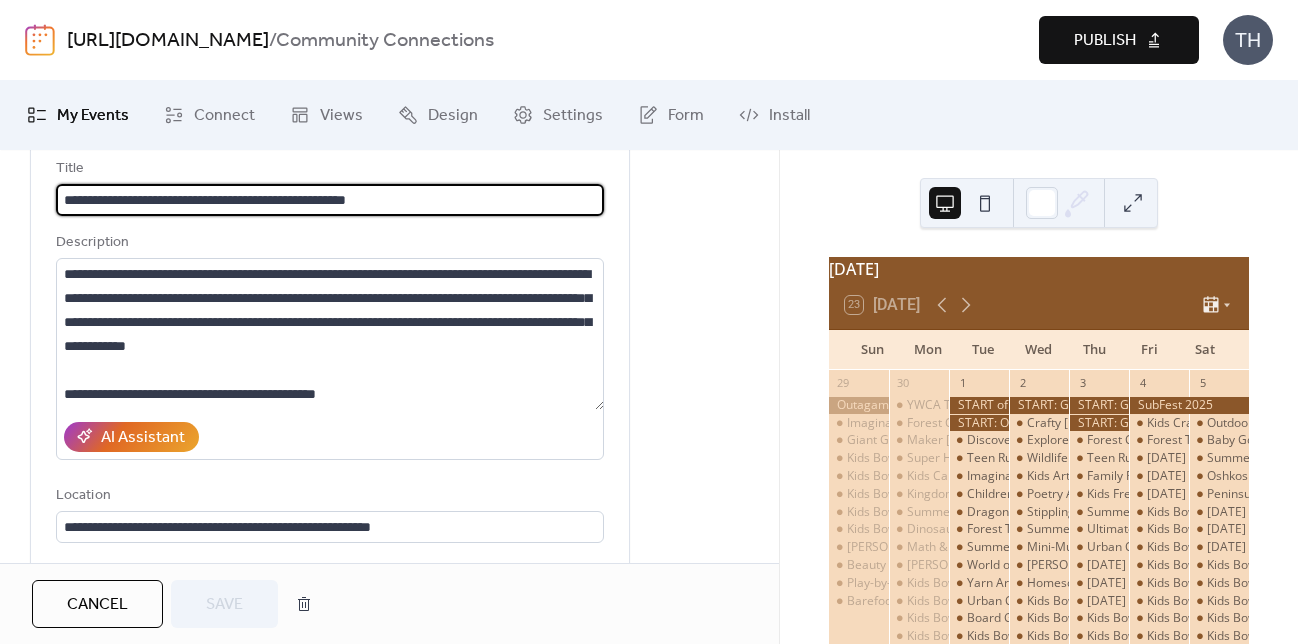 scroll, scrollTop: 132, scrollLeft: 0, axis: vertical 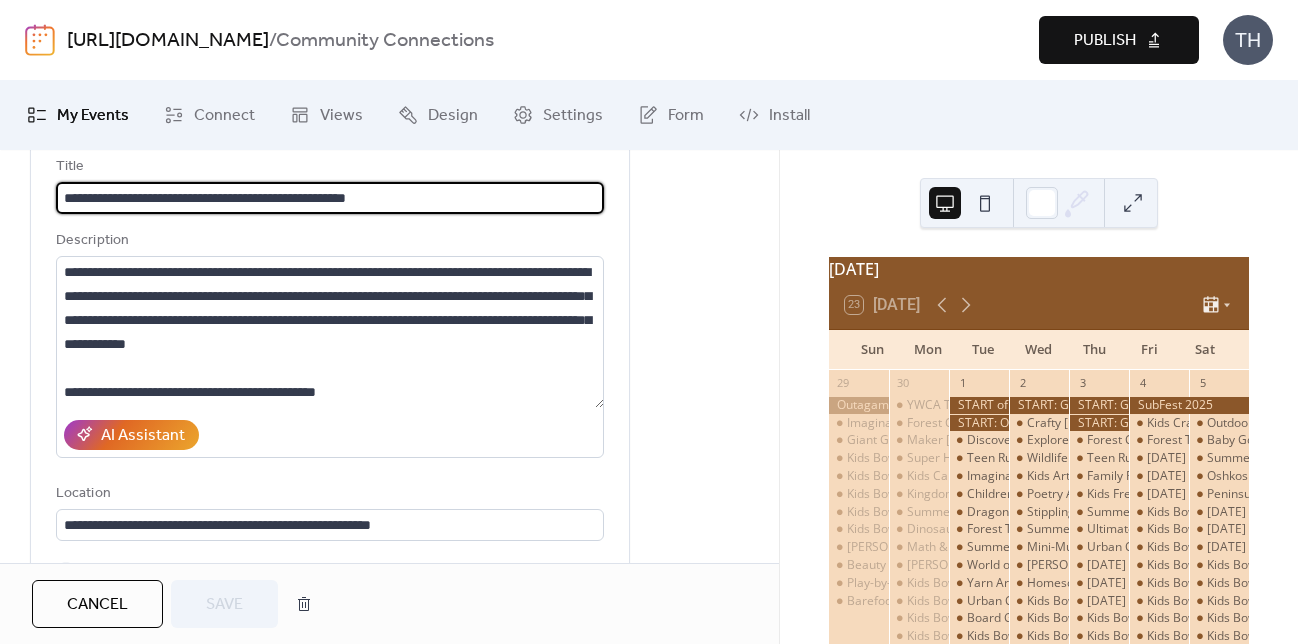 drag, startPoint x: 100, startPoint y: 583, endPoint x: 319, endPoint y: 503, distance: 233.15445 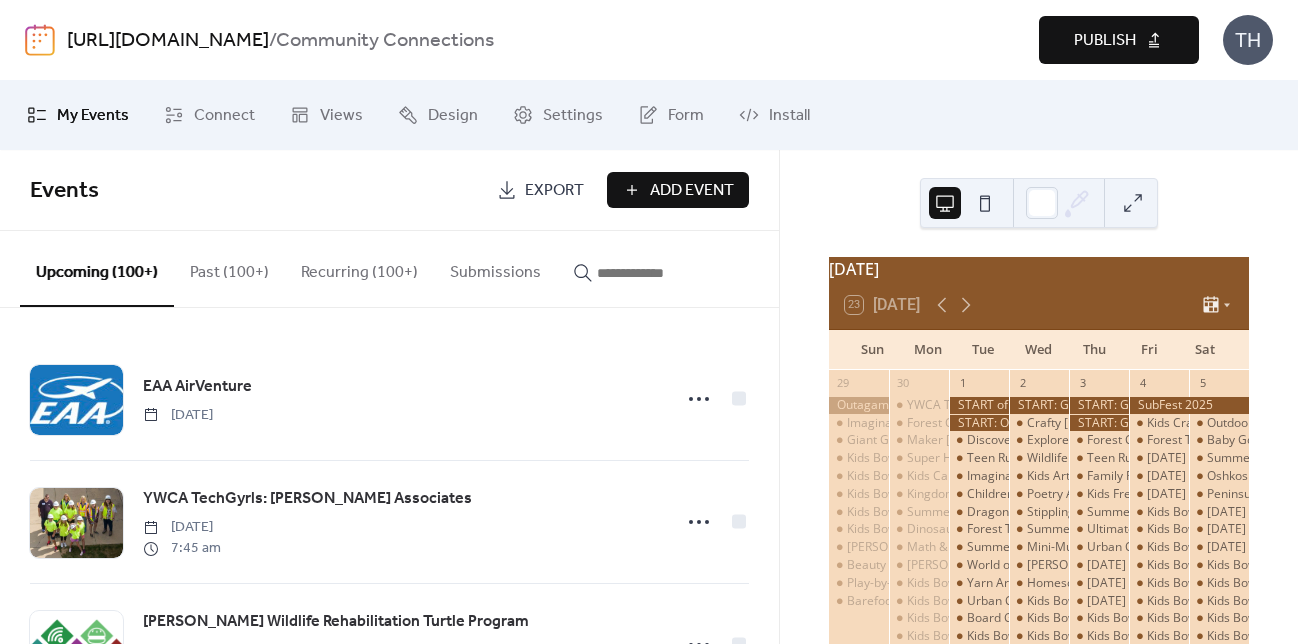 click on "Publish" at bounding box center [1105, 41] 